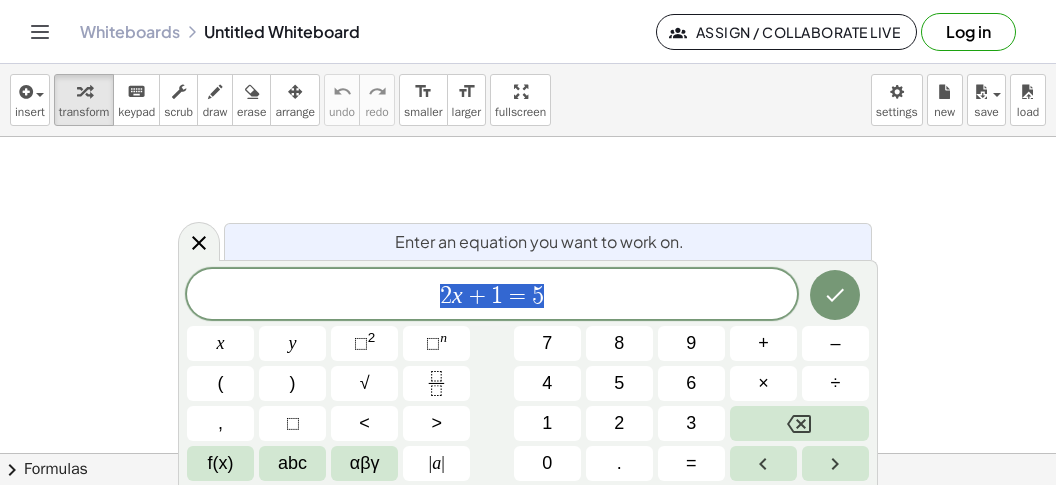 scroll, scrollTop: 0, scrollLeft: 0, axis: both 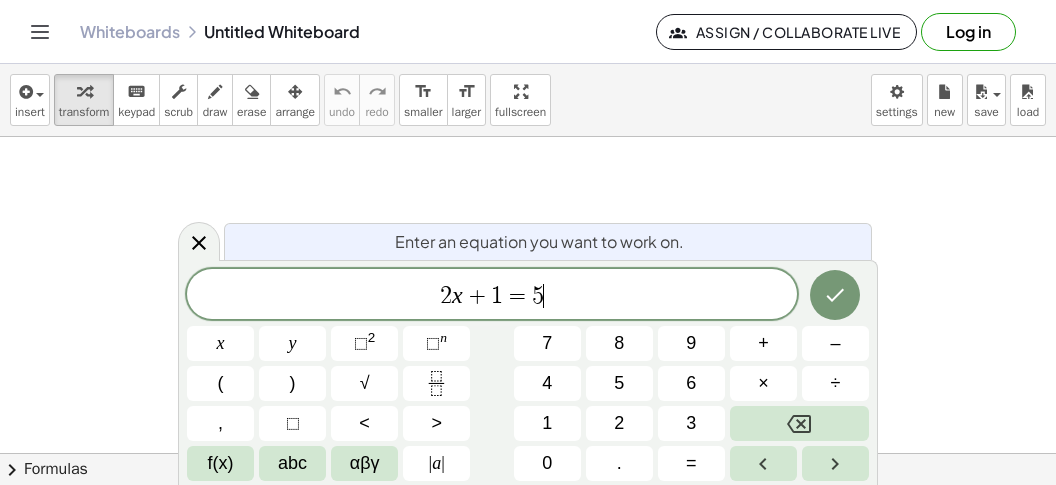 click on "2 x + 1 = 5 ​" at bounding box center (492, 296) 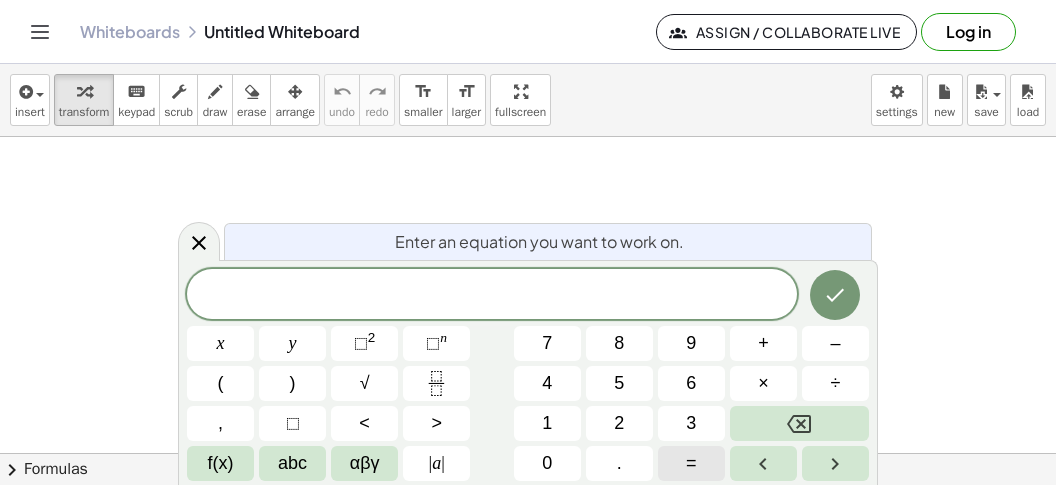click on "=" at bounding box center (691, 463) 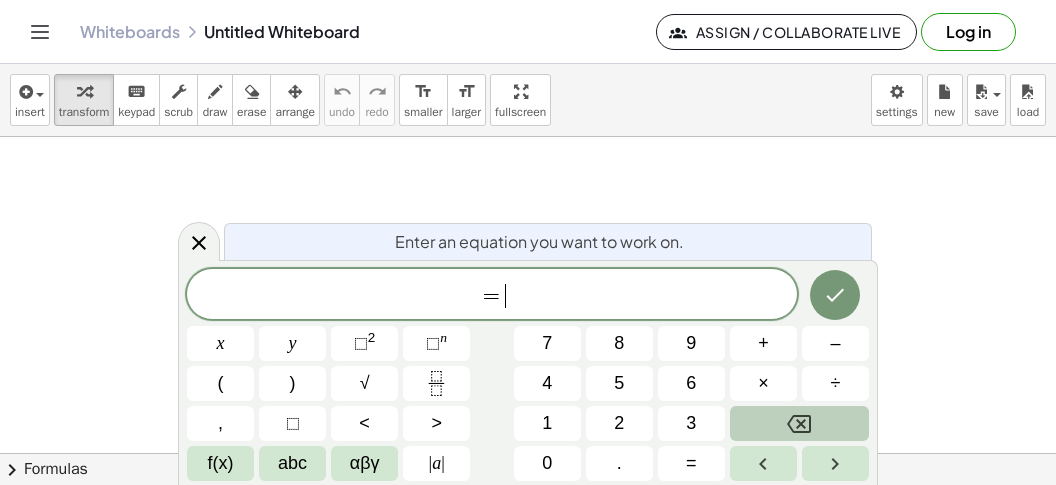 click 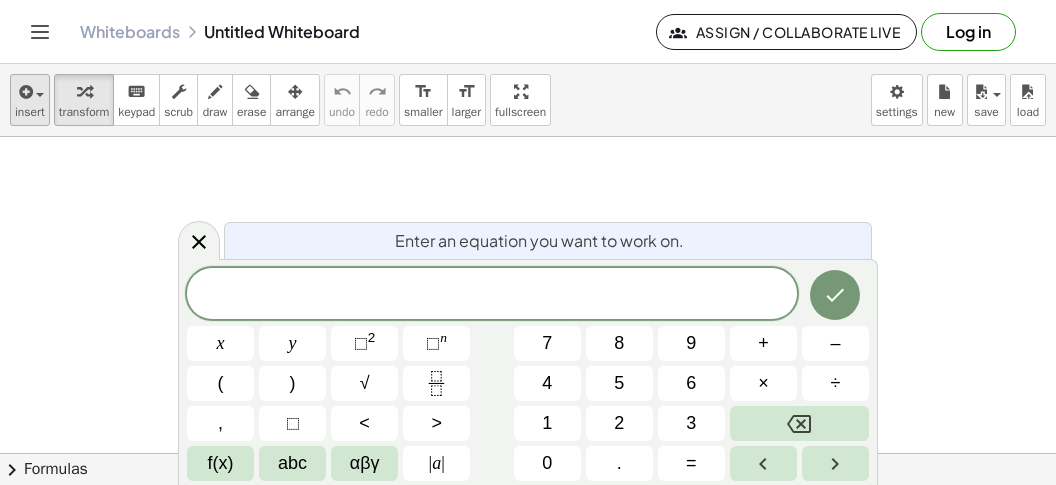 click on "insert" at bounding box center [30, 112] 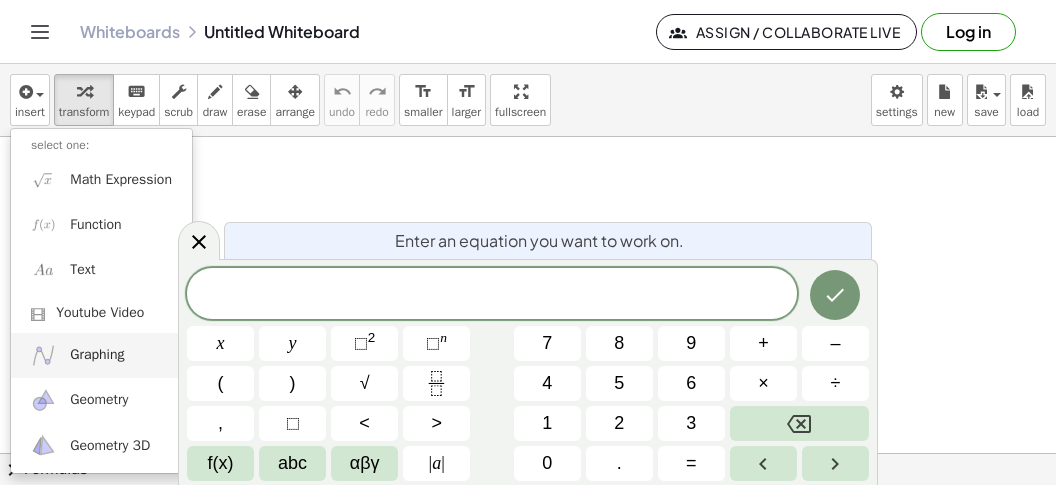 click on "Graphing" at bounding box center (101, 355) 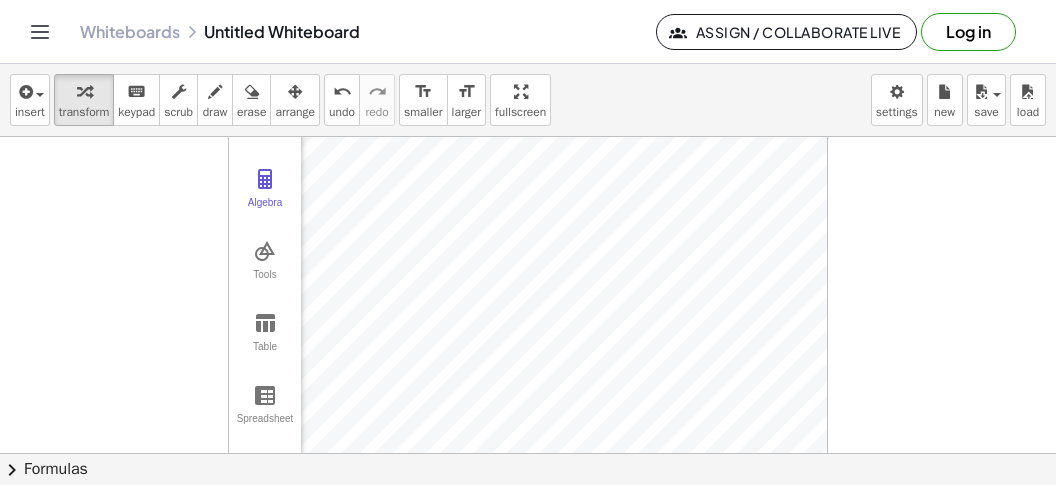 click at bounding box center [528, 453] 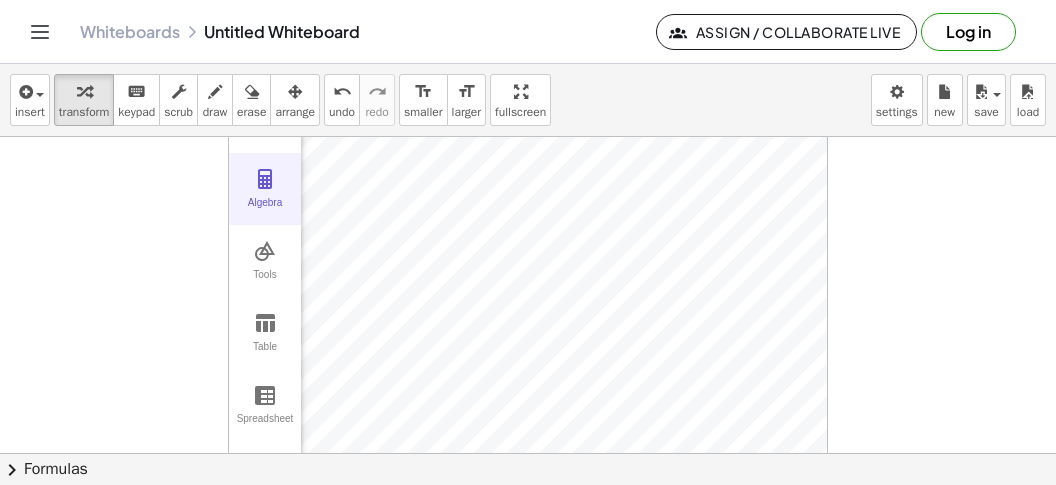 click at bounding box center (265, 179) 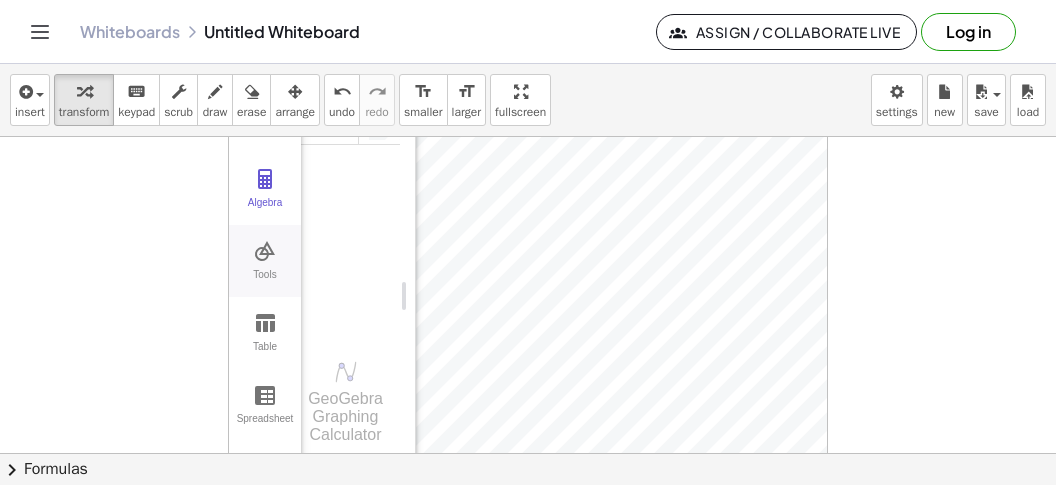 click at bounding box center (265, 251) 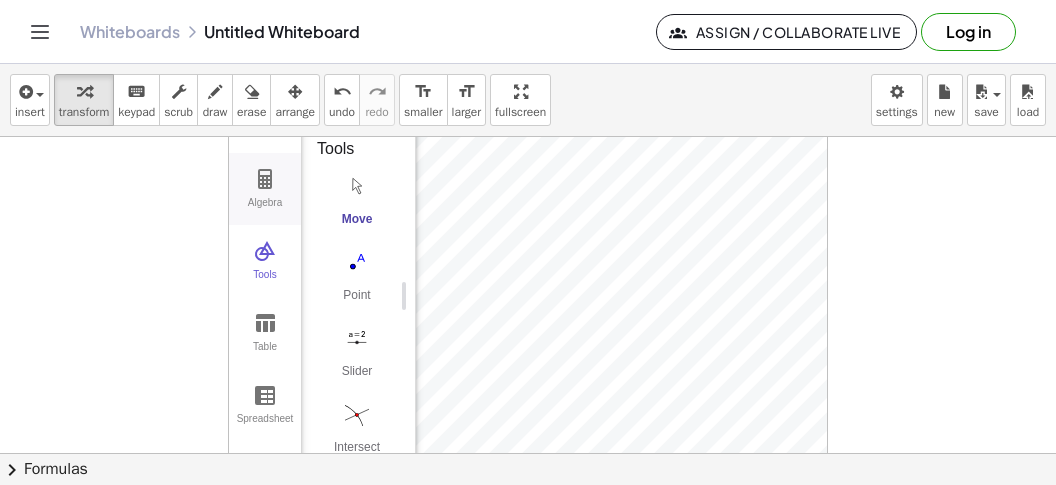 click at bounding box center [265, 179] 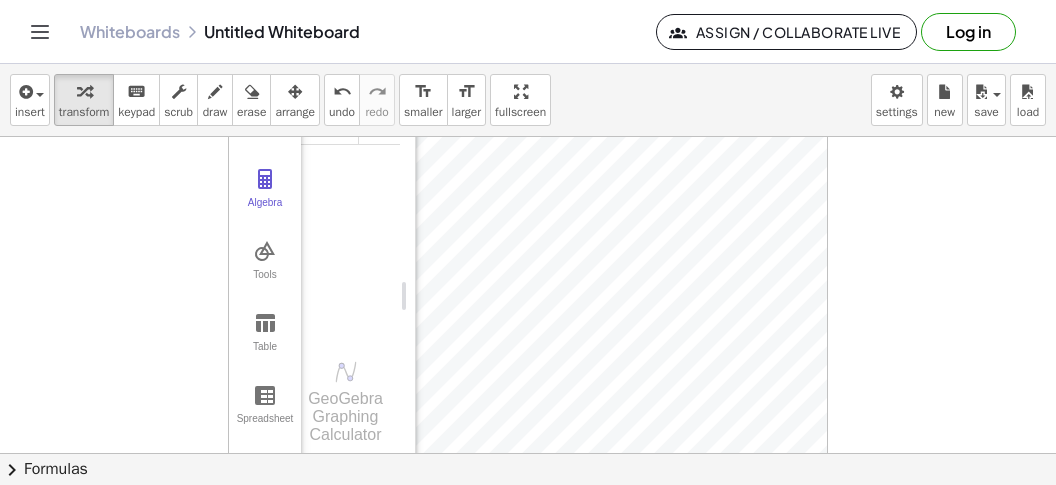 click on "Input…" at bounding box center (350, 213) 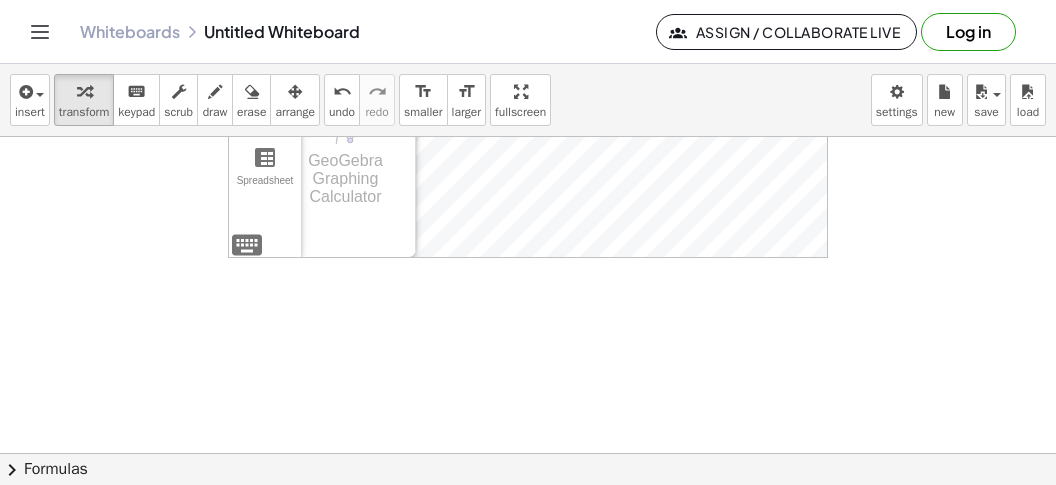 scroll, scrollTop: 251, scrollLeft: 0, axis: vertical 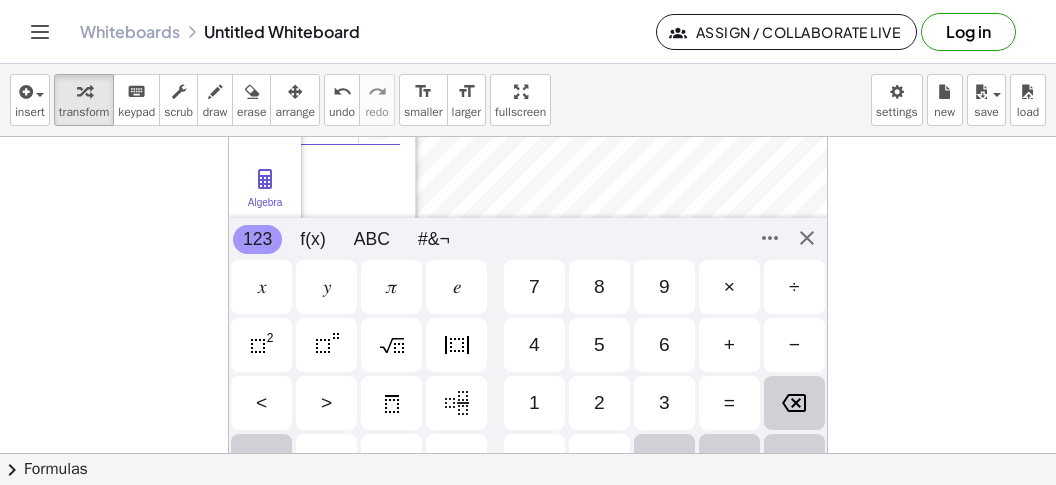 click on "Algebra Tools Table Spreadsheet GeoGebra Graphing Calculator Basic Tools Move Point Slider Intersect Extremum Roots Best Fit Line Edit Select Objects Move Graphics View Delete Show / Hide Label Show / Hide Object Copy Visual Style Media Text Points Point Intersect Point on Object Attach / Detach Point Extremum Roots Complex Number List Lines Line Ray Vector Others Pen Freehand Function Button Check Box Input Box   123 123 f(x) ABC #&¬ 𝑥 𝑦 𝜋 𝑒 7 8 9 × ÷ 4 5 6 + − < > 1 2 3 = ans , ( ) 0 . 𝑥 𝑦 𝑧 𝜋 7 8 9 × ÷ 𝑒 4 5 6 + − < > 1 2 3 = ( ) , 0 ." at bounding box center [528, 296] 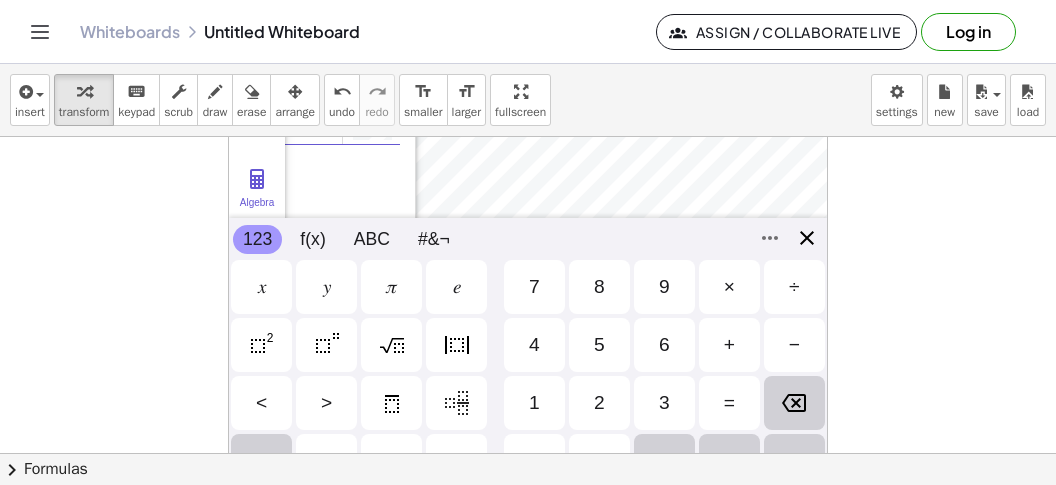 click on "Algebra Tools Table Spreadsheet GeoGebra Graphing Calculator Basic Tools Move Point Slider Intersect Extremum Roots Best Fit Line Edit Select Objects Move Graphics View Delete Show / Hide Label Show / Hide Object Copy Visual Style Media Text Points Point Intersect Point on Object Attach / Detach Point Extremum Roots Complex Number List Lines Line Ray Vector Others Pen Freehand Function Button Check Box Input Box   123 123 f(x) ABC #&¬ 𝑥 𝑦 𝜋 𝑒 7 8 9 × ÷ 4 5 6 + − < > 1 2 3 = ans , ( ) 0 . 𝑥 𝑦 𝑧 𝜋 7 8 9 × ÷ 𝑒 4 5 6 + − < > 1 2 3 = ( ) , 0 ." at bounding box center [528, 296] 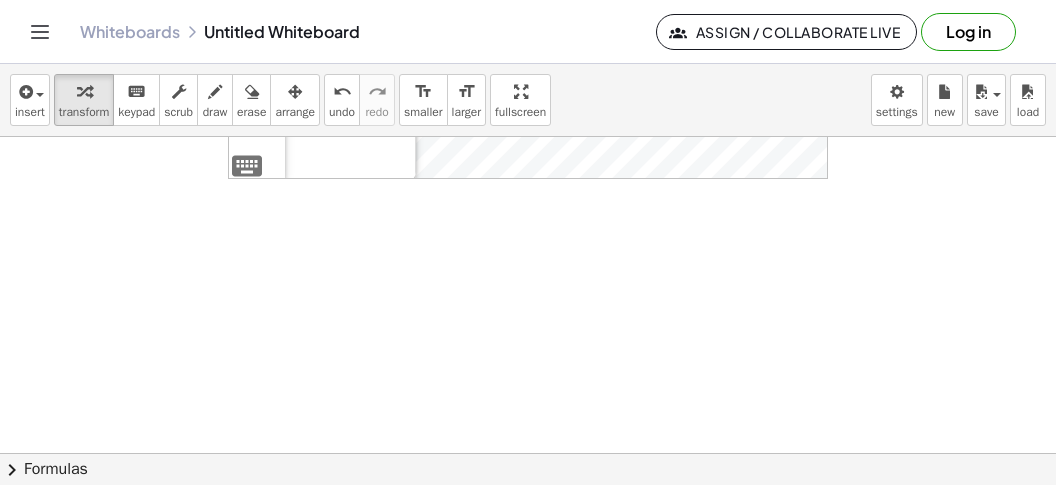 scroll, scrollTop: 0, scrollLeft: 0, axis: both 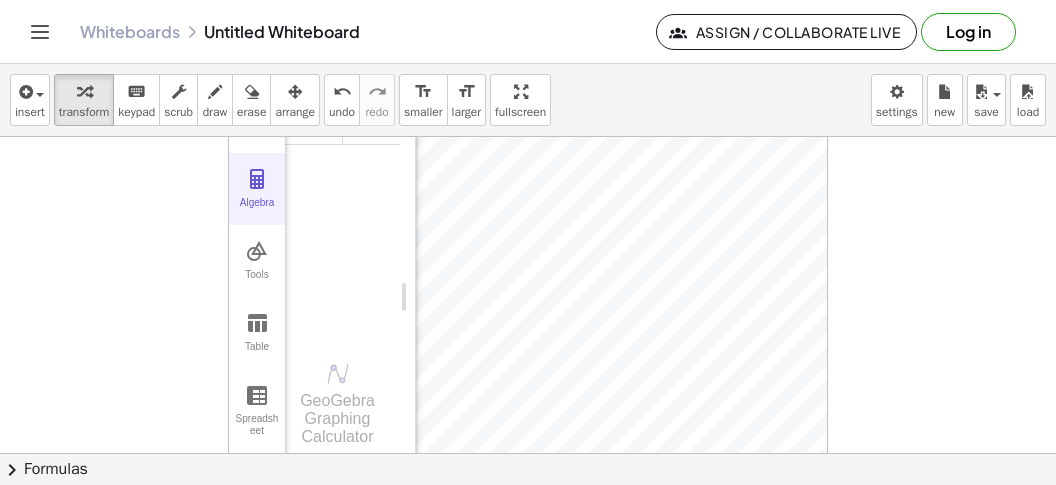 click at bounding box center [257, 179] 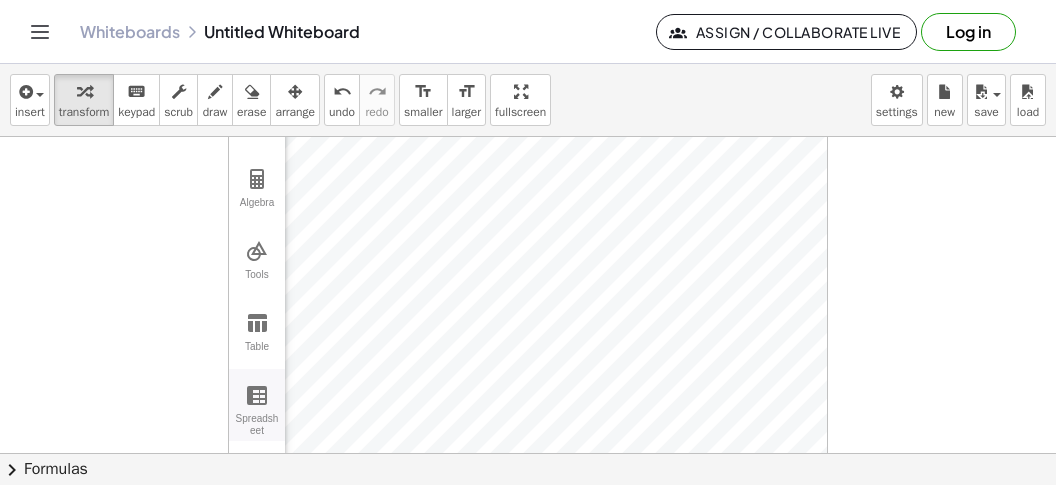 click at bounding box center (257, 395) 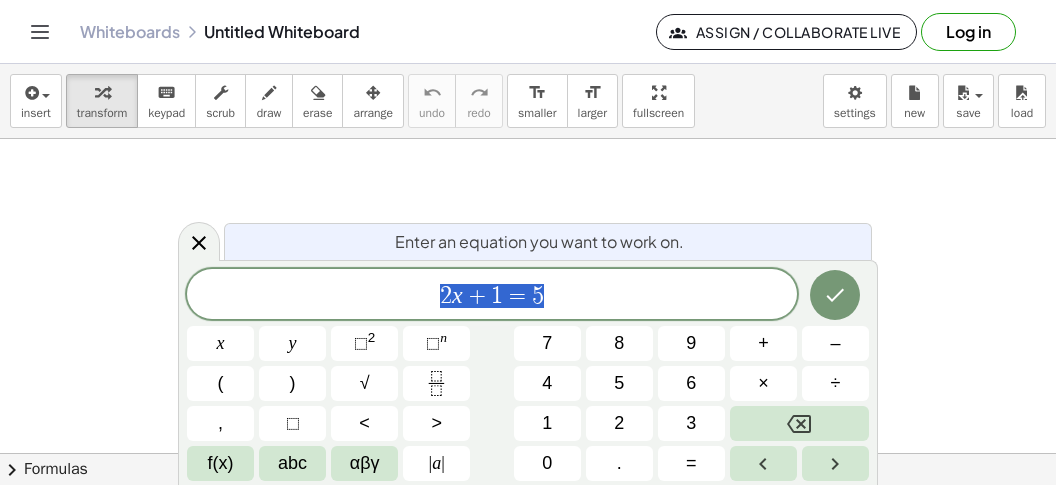 scroll, scrollTop: 0, scrollLeft: 0, axis: both 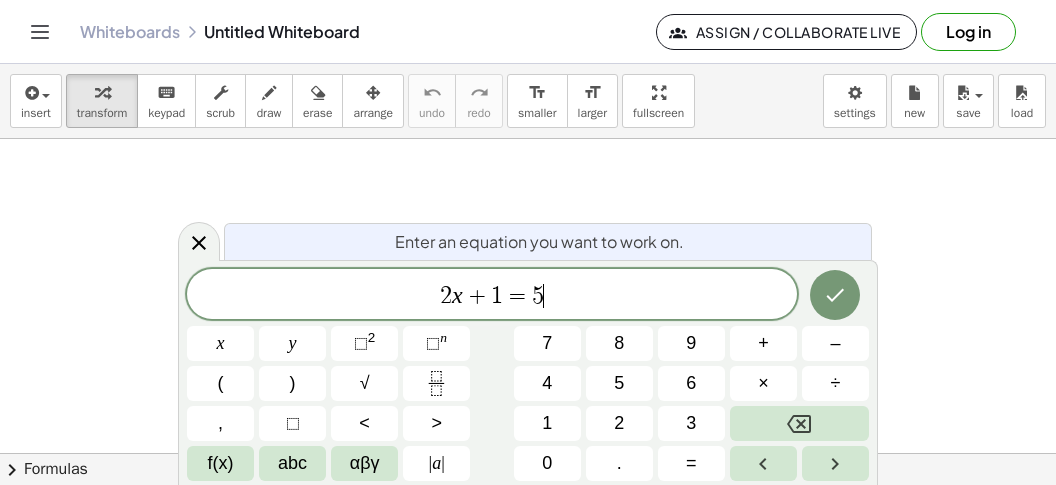click on "2 x + 1 = 5 ​" at bounding box center [492, 296] 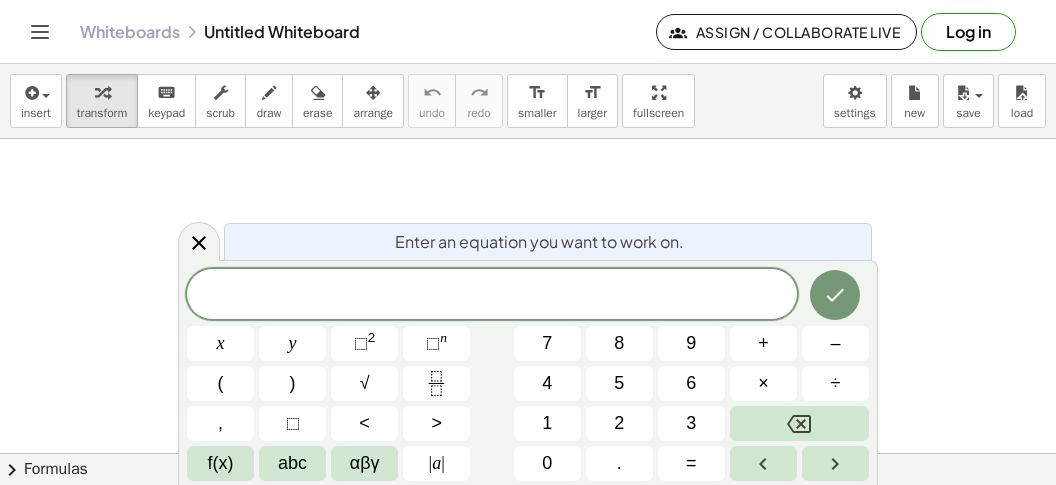 click on "​" at bounding box center [492, 296] 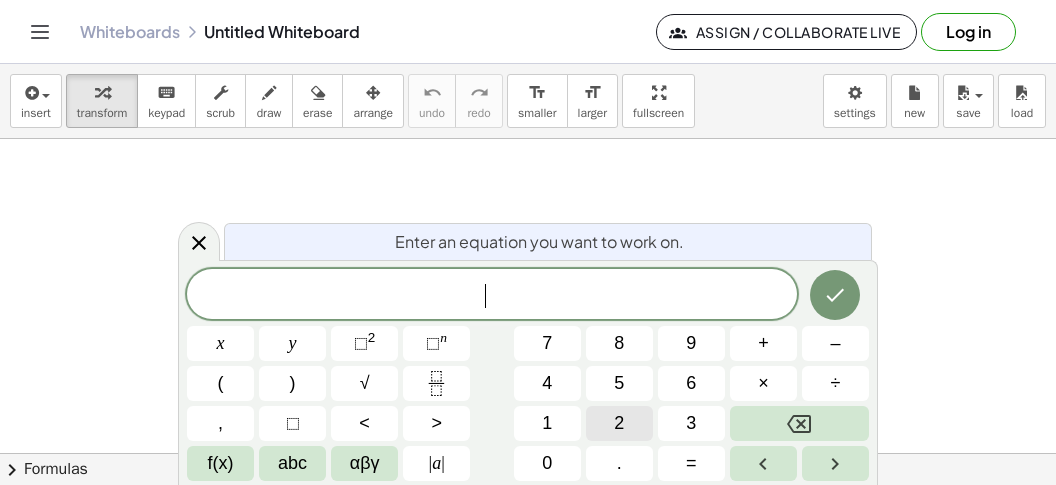click on "2" at bounding box center [619, 423] 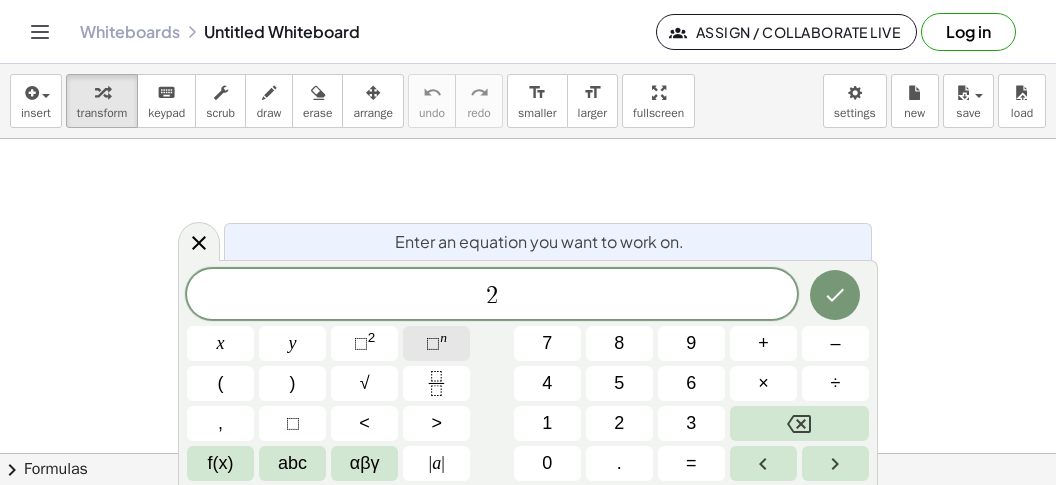 click on "⬚ n" at bounding box center [436, 343] 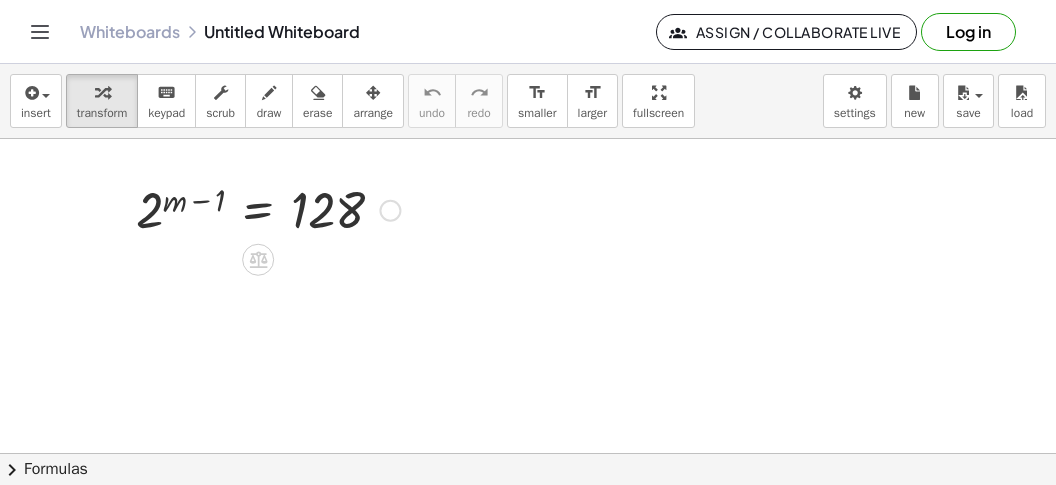 click at bounding box center (268, 209) 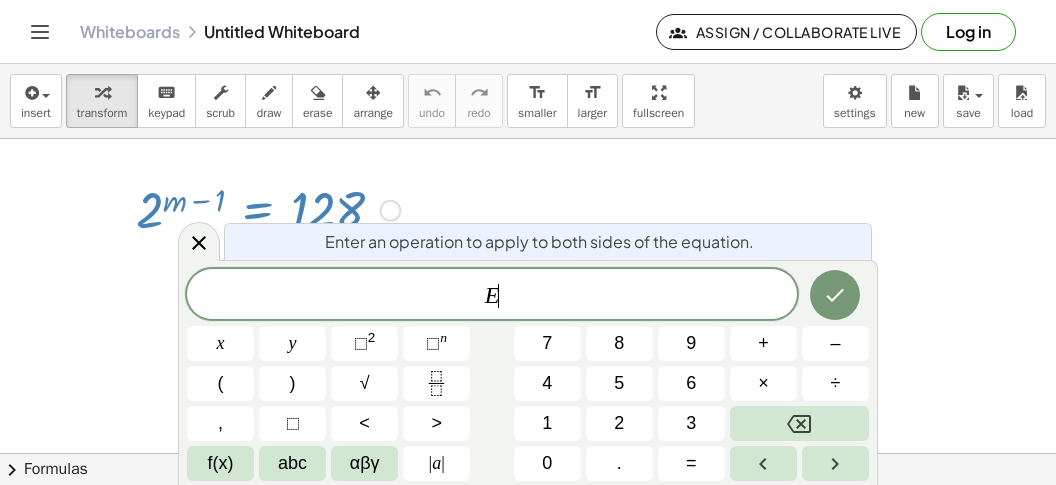 scroll, scrollTop: 18, scrollLeft: 0, axis: vertical 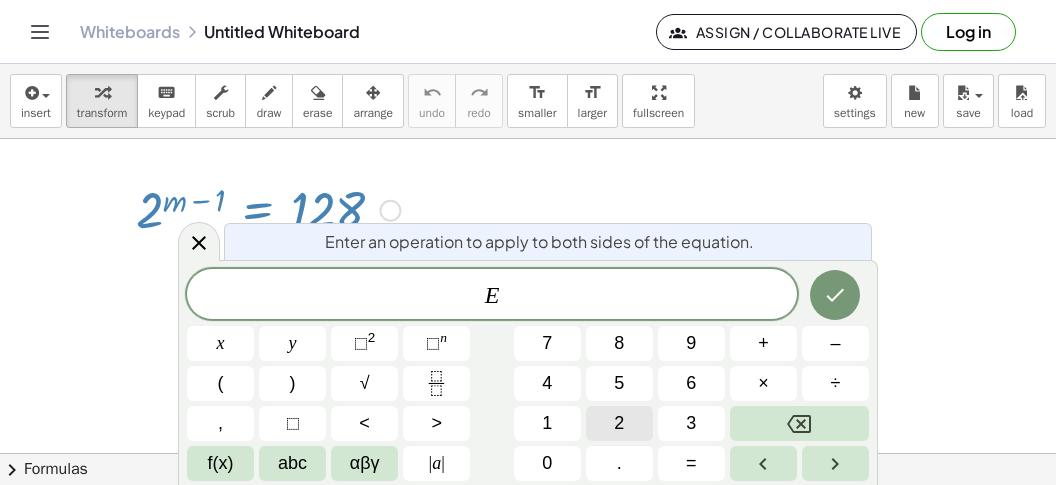 click on "2" at bounding box center [619, 423] 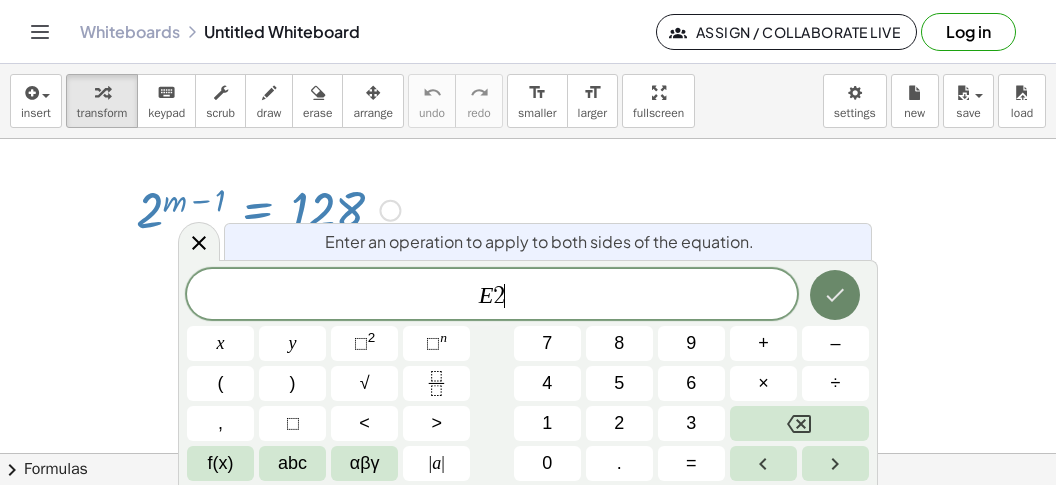 click 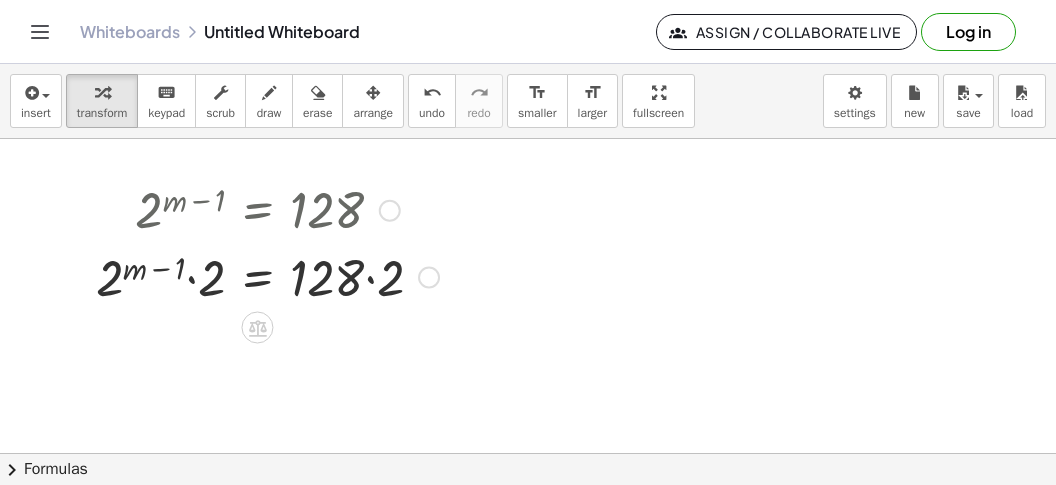 click at bounding box center [267, 276] 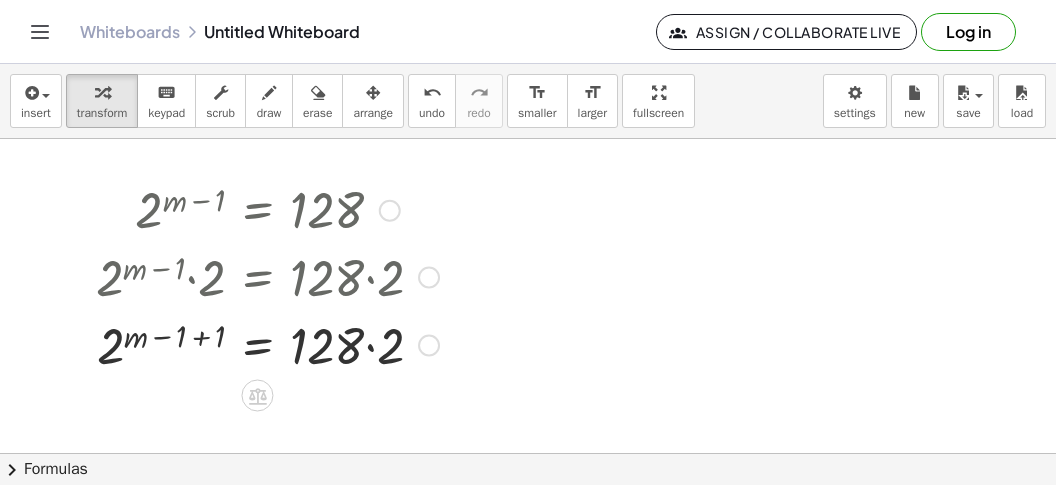 click at bounding box center (267, 344) 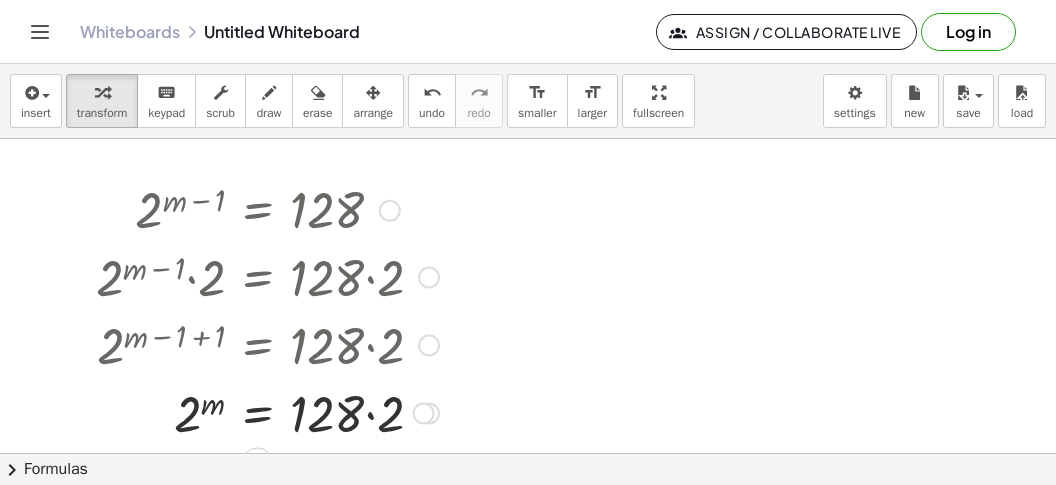 click at bounding box center (267, 412) 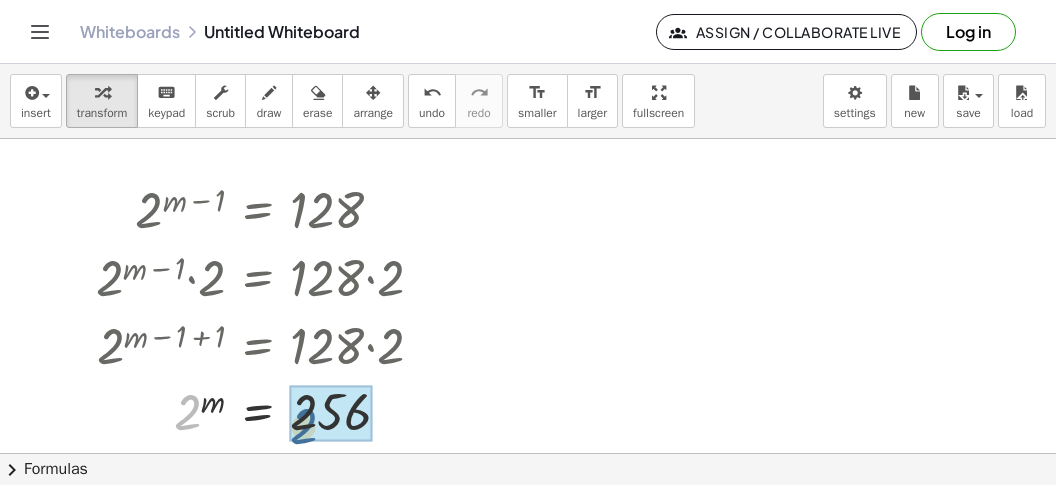 drag, startPoint x: 186, startPoint y: 421, endPoint x: 327, endPoint y: 442, distance: 142.55525 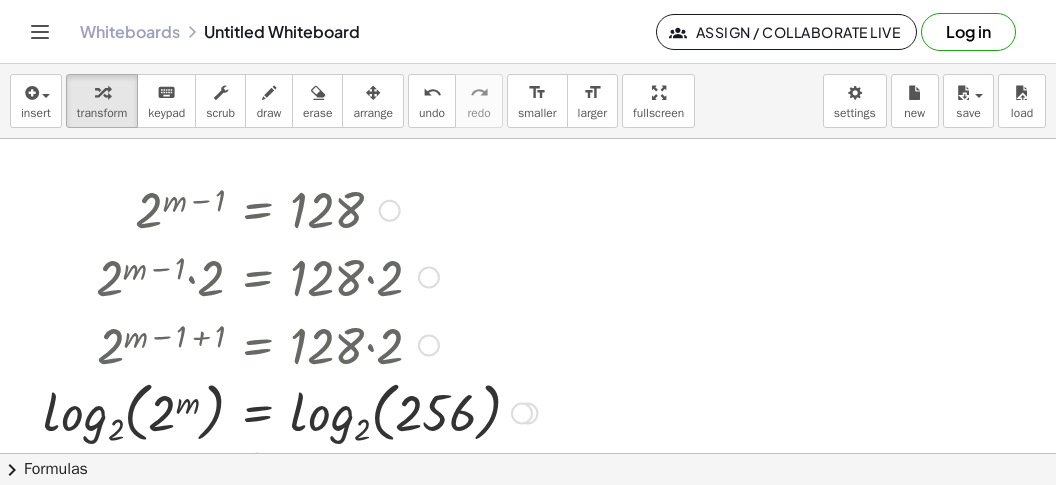 click at bounding box center (290, 411) 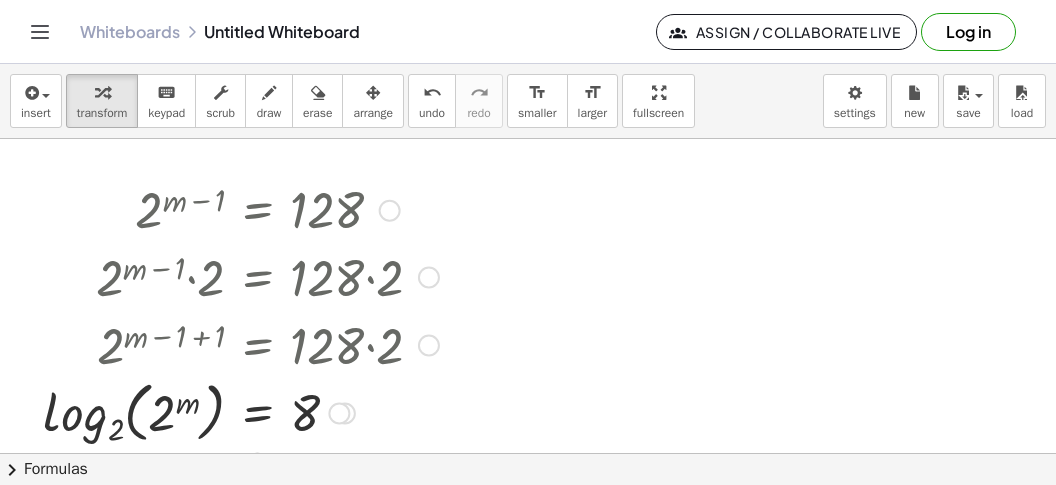 click at bounding box center (241, 411) 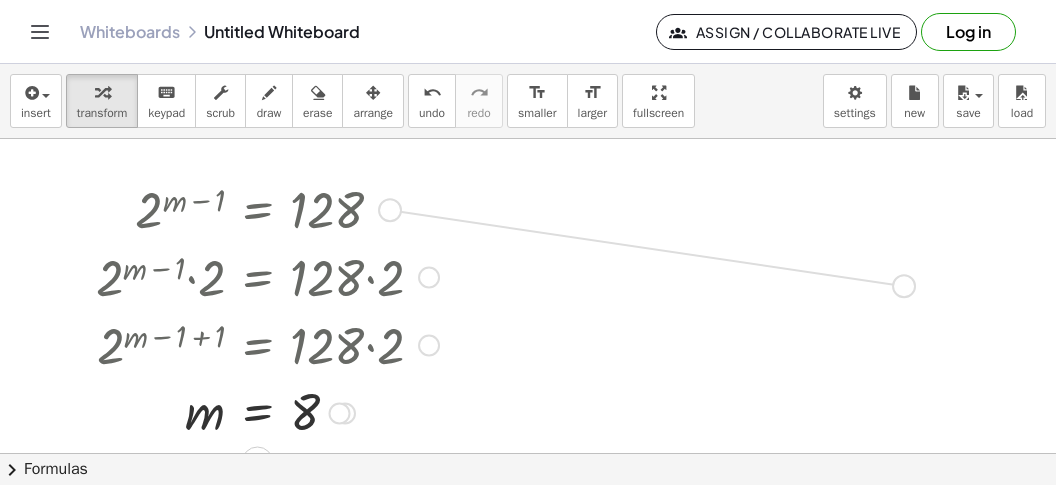drag, startPoint x: 387, startPoint y: 207, endPoint x: 914, endPoint y: 287, distance: 533.03754 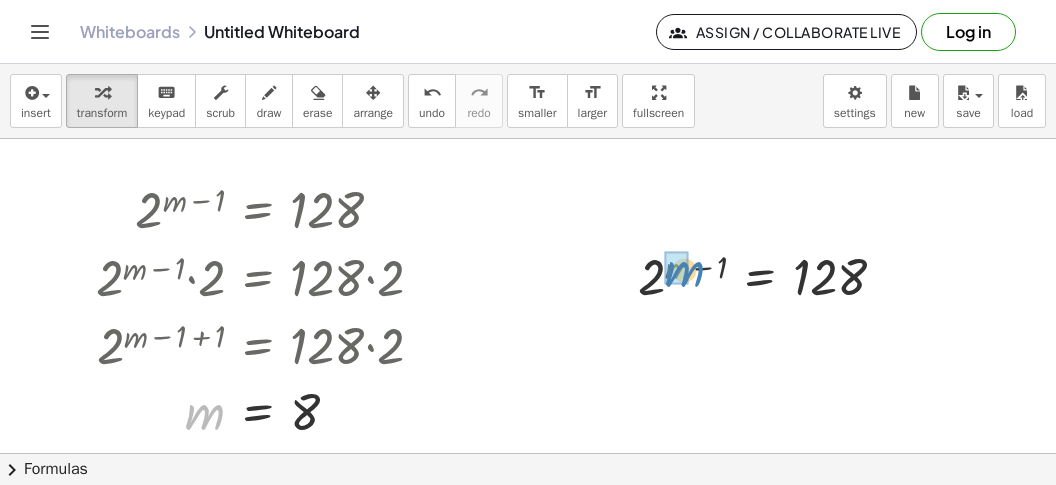 drag, startPoint x: 205, startPoint y: 414, endPoint x: 675, endPoint y: 272, distance: 490.9827 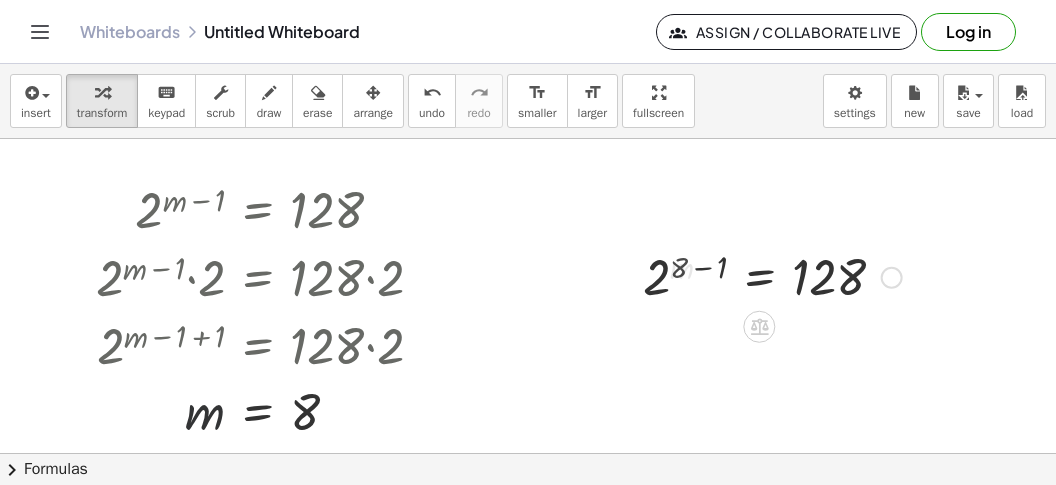 click at bounding box center [772, 276] 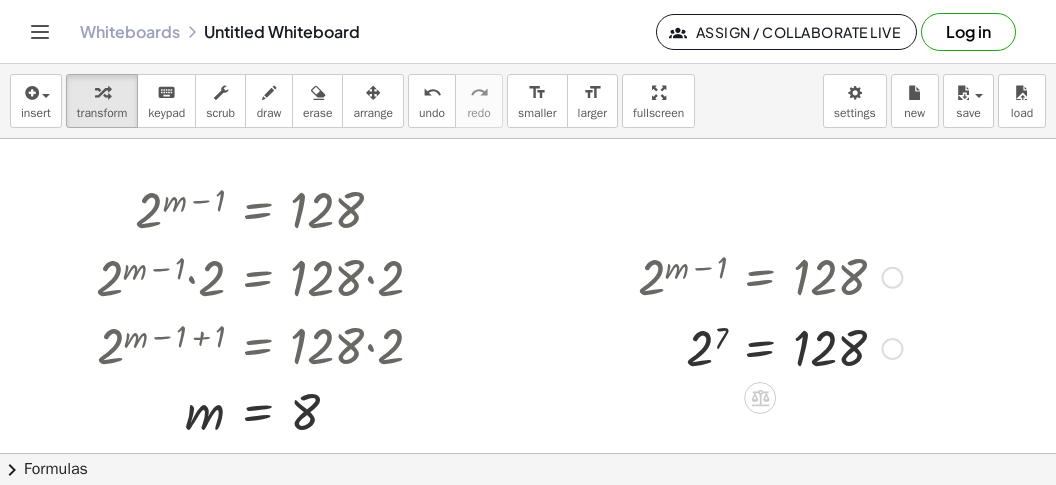 drag, startPoint x: 714, startPoint y: 335, endPoint x: 718, endPoint y: 359, distance: 24.33105 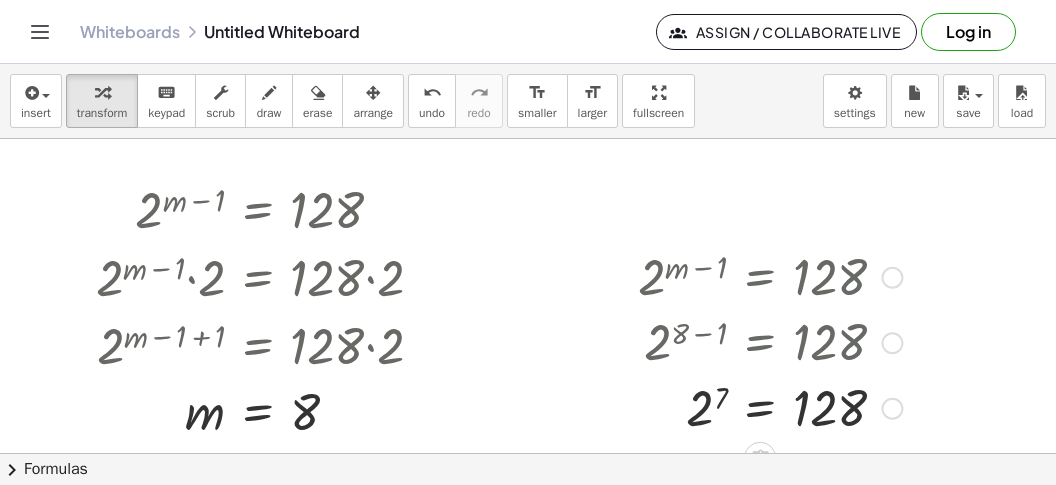 click at bounding box center (770, 407) 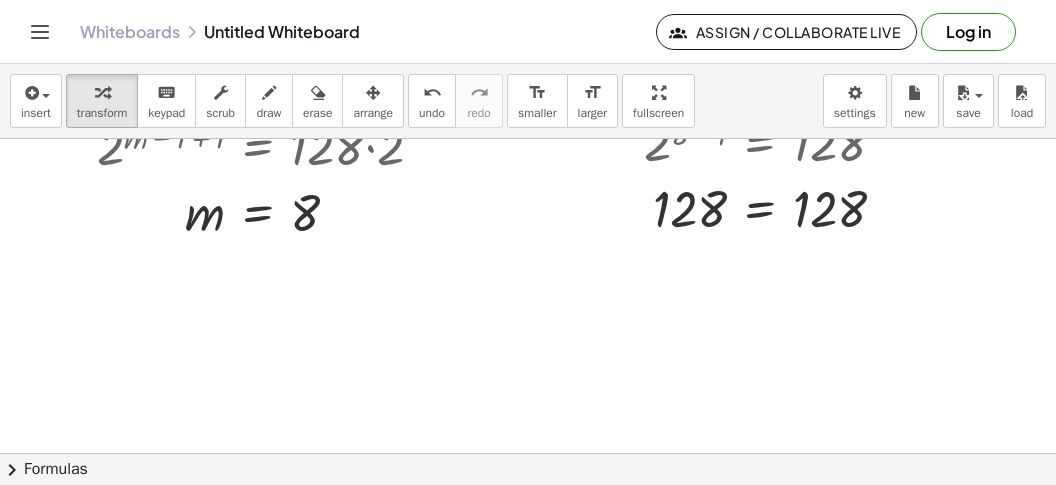 scroll, scrollTop: 315, scrollLeft: 0, axis: vertical 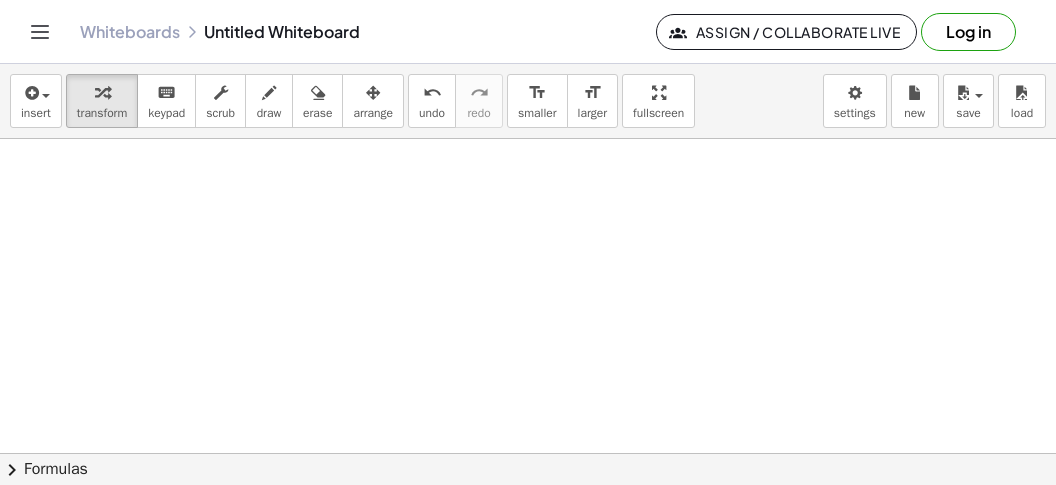 click at bounding box center (528, 296) 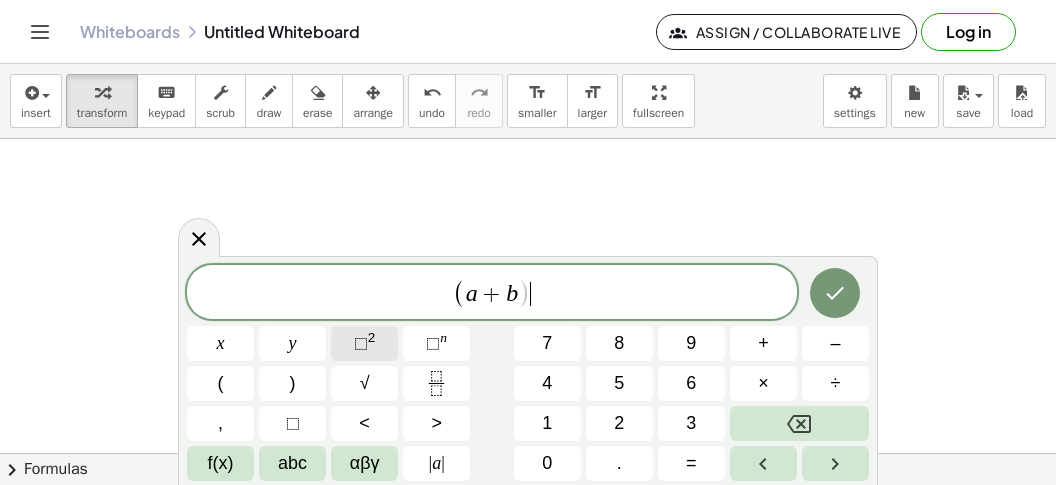 click on "⬚ 2" 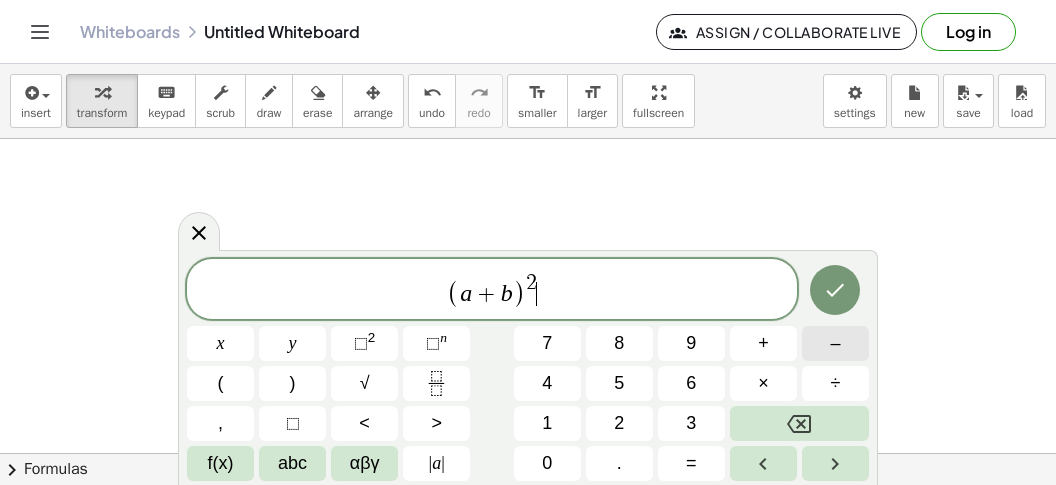 click on "–" at bounding box center (835, 343) 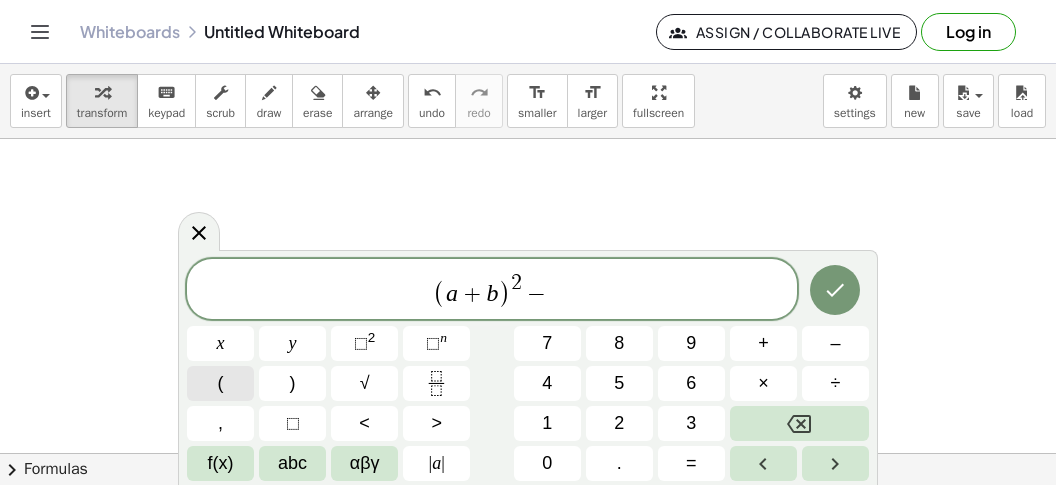 click on "(" at bounding box center [220, 383] 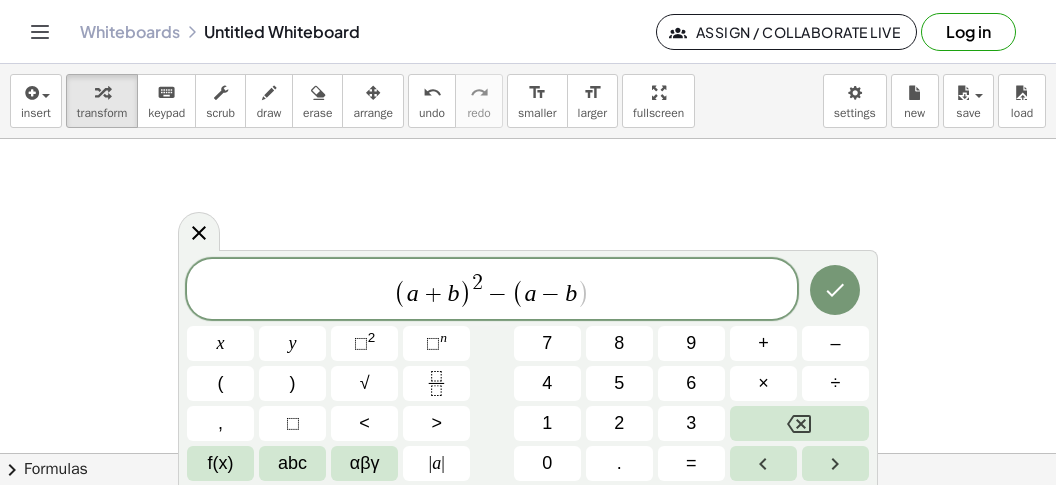 click on "( a + b ) 2 − ( a − b )" at bounding box center (492, 290) 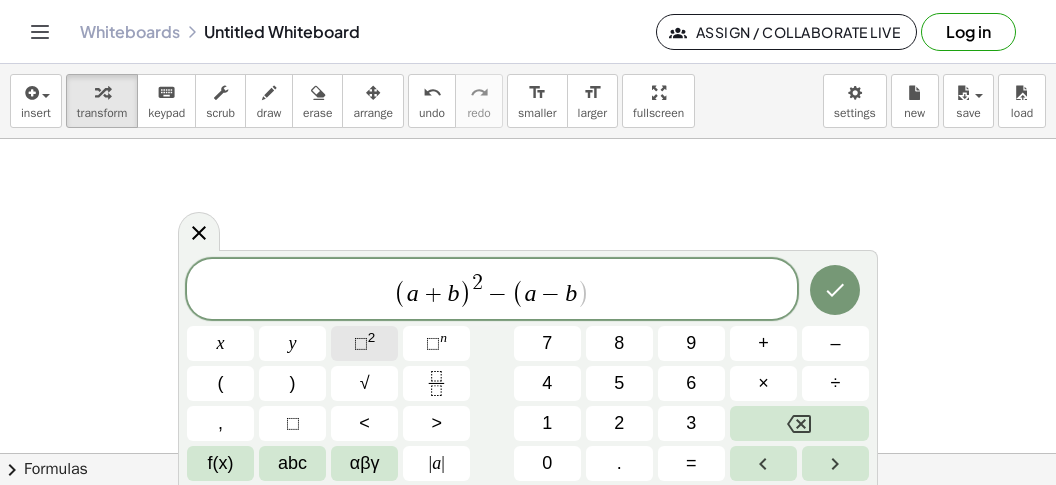 click on "⬚ 2" at bounding box center (364, 343) 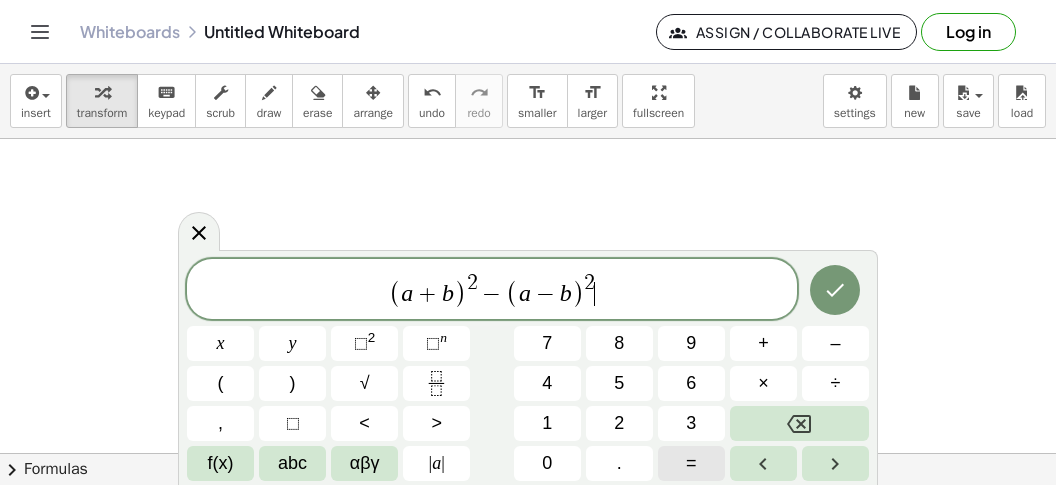 click on "=" at bounding box center [691, 463] 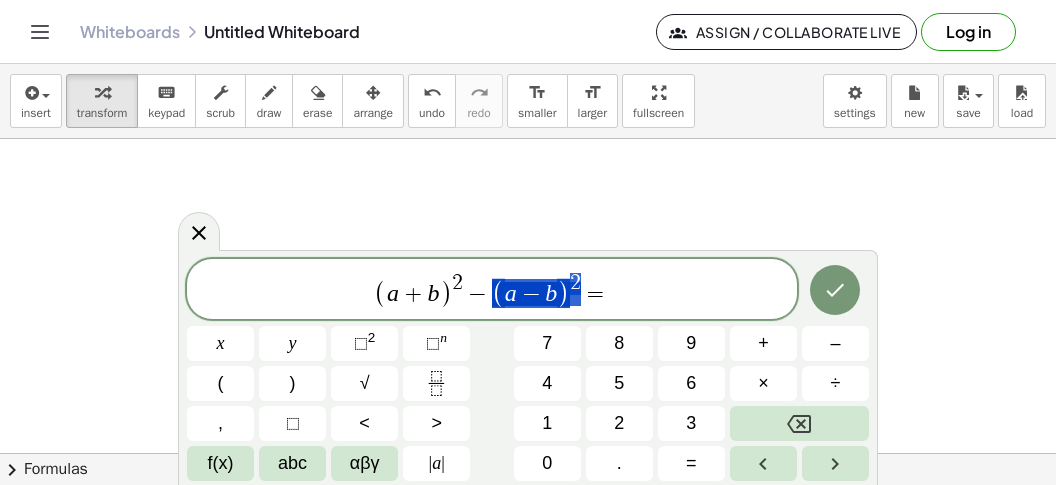 scroll, scrollTop: 864, scrollLeft: 11, axis: both 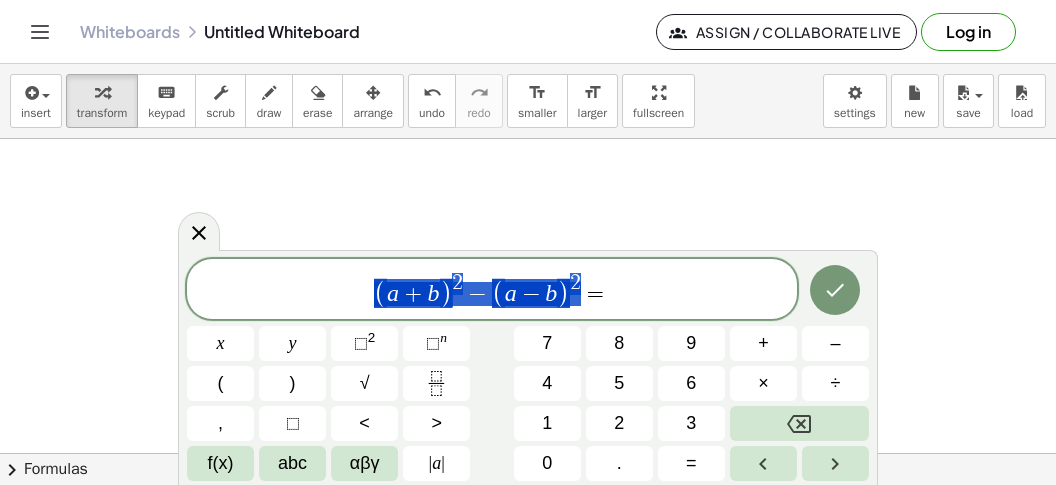 drag, startPoint x: 581, startPoint y: 288, endPoint x: 393, endPoint y: 287, distance: 188.00266 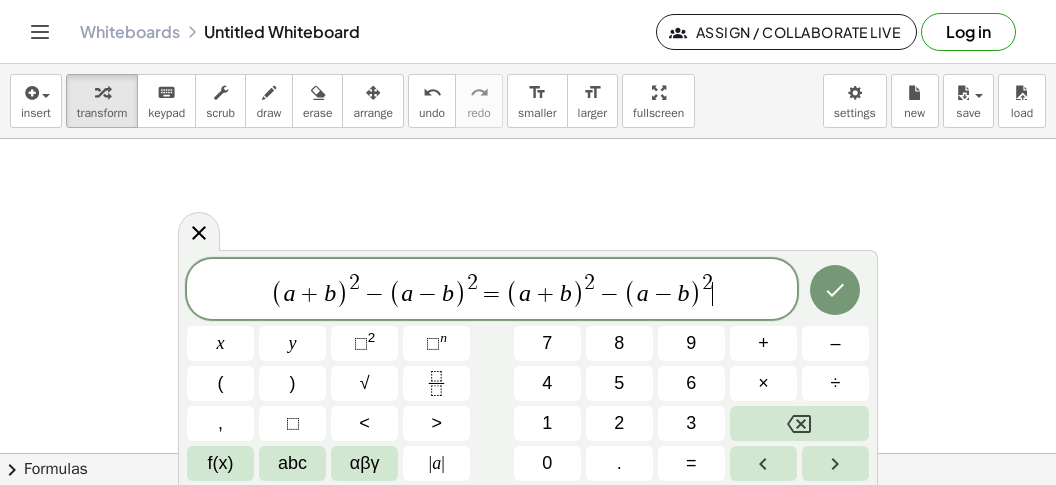 scroll, scrollTop: 19, scrollLeft: 0, axis: vertical 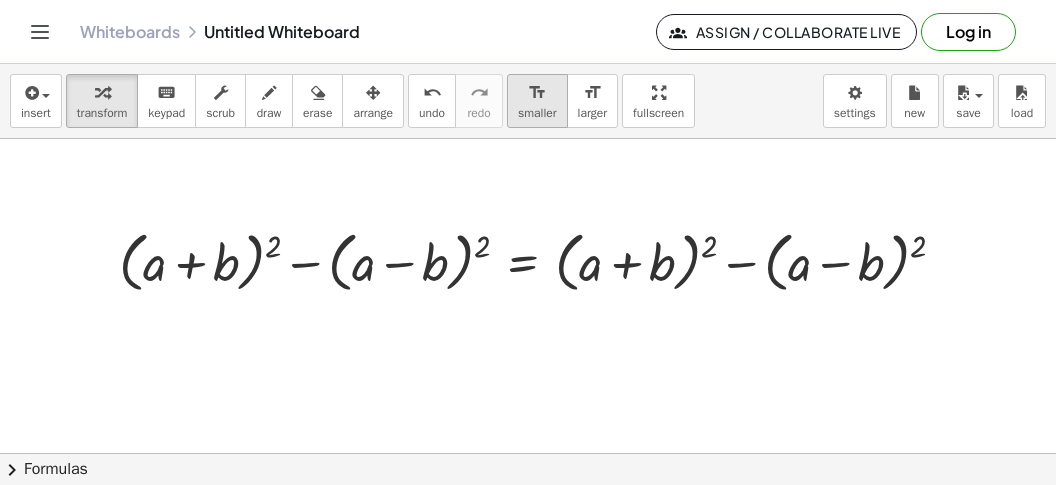click on "format_size" at bounding box center (537, 93) 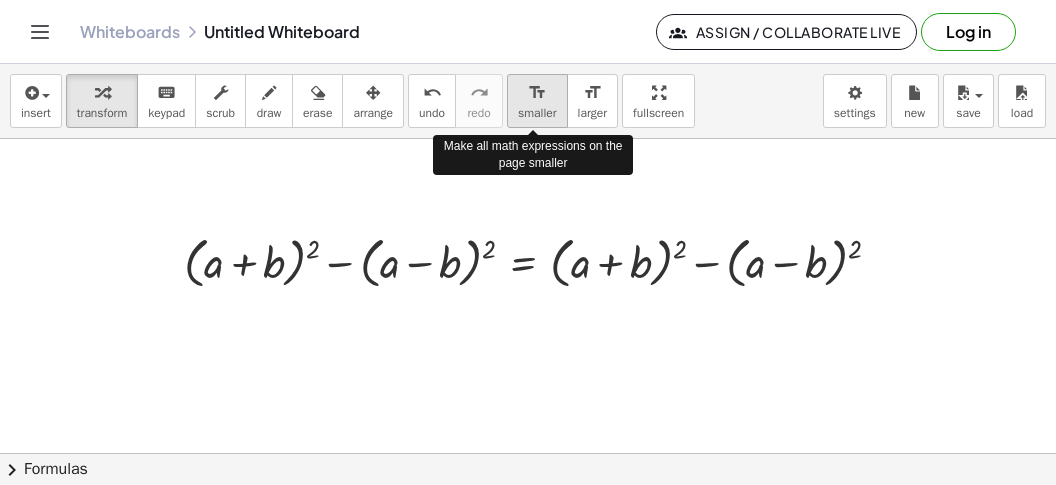click on "format_size" at bounding box center [537, 93] 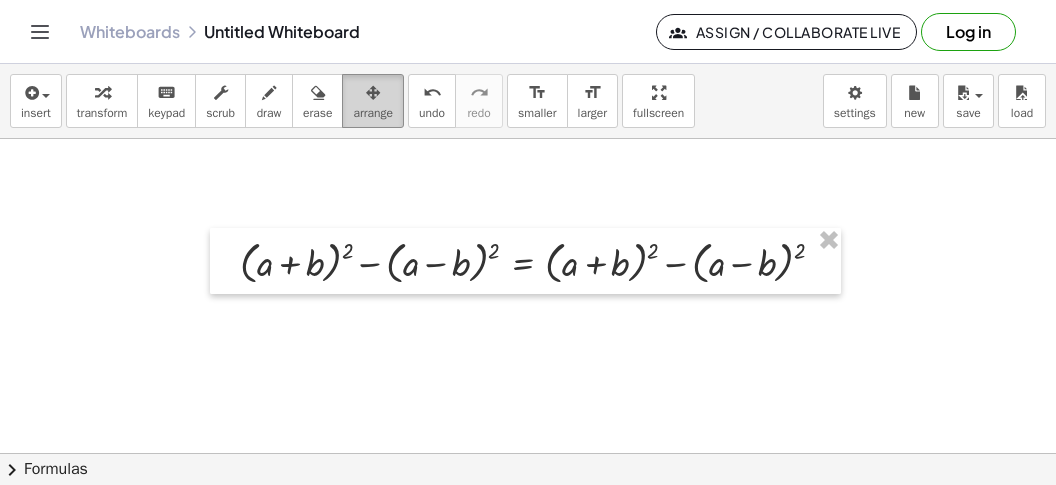 click on "arrange" at bounding box center (373, 113) 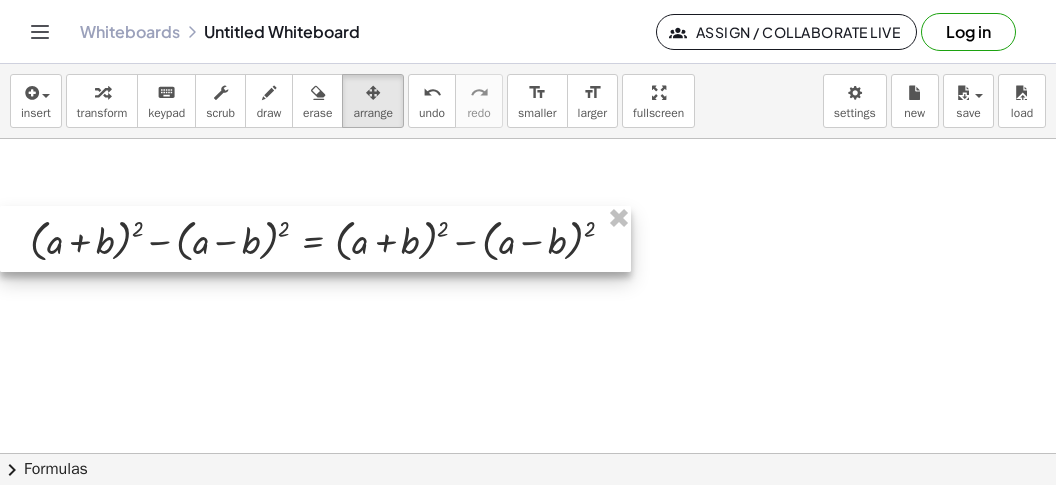 drag, startPoint x: 420, startPoint y: 285, endPoint x: 200, endPoint y: 259, distance: 221.53104 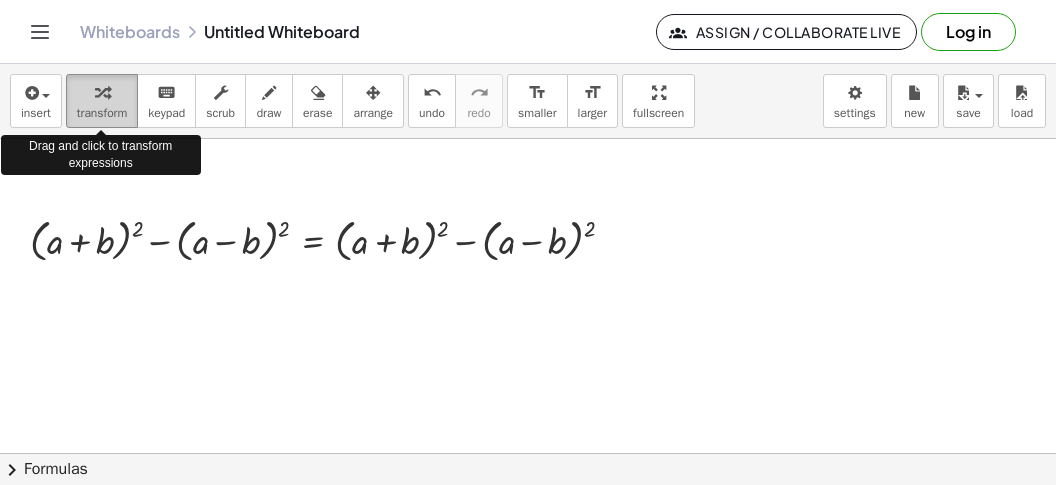 click at bounding box center [102, 93] 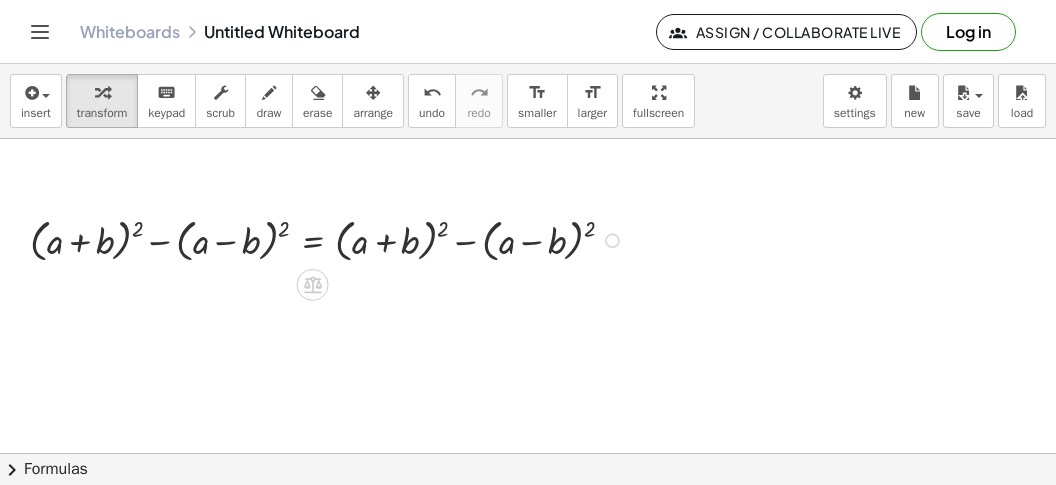 click at bounding box center [330, 239] 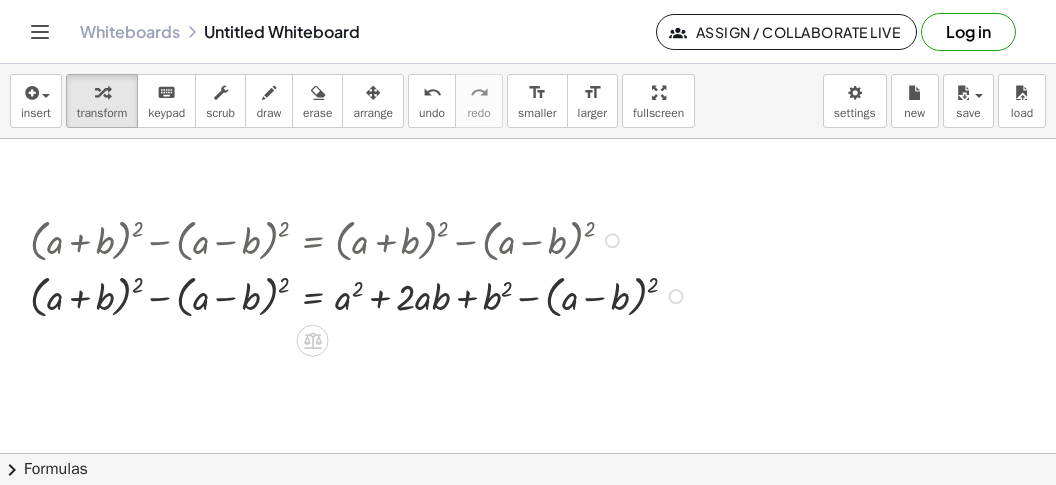 click at bounding box center [362, 295] 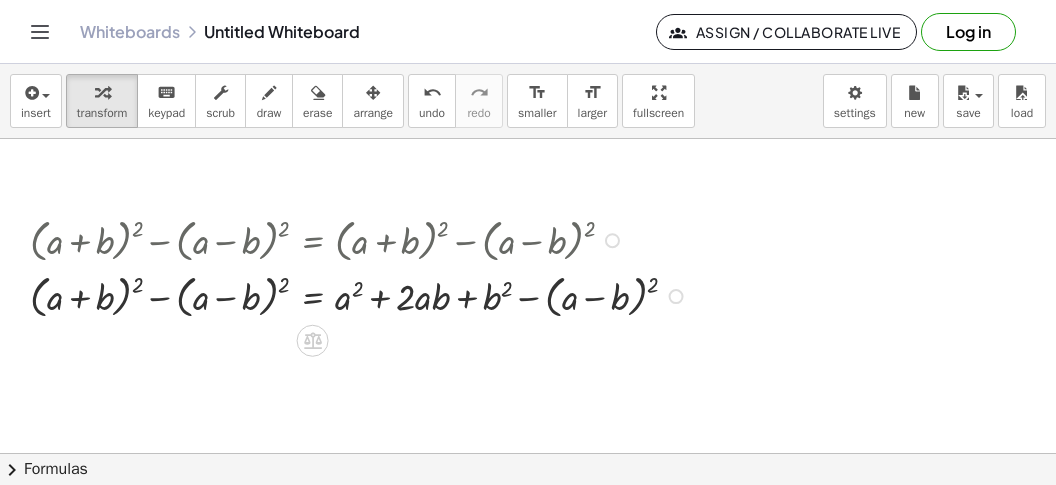 click at bounding box center (362, 295) 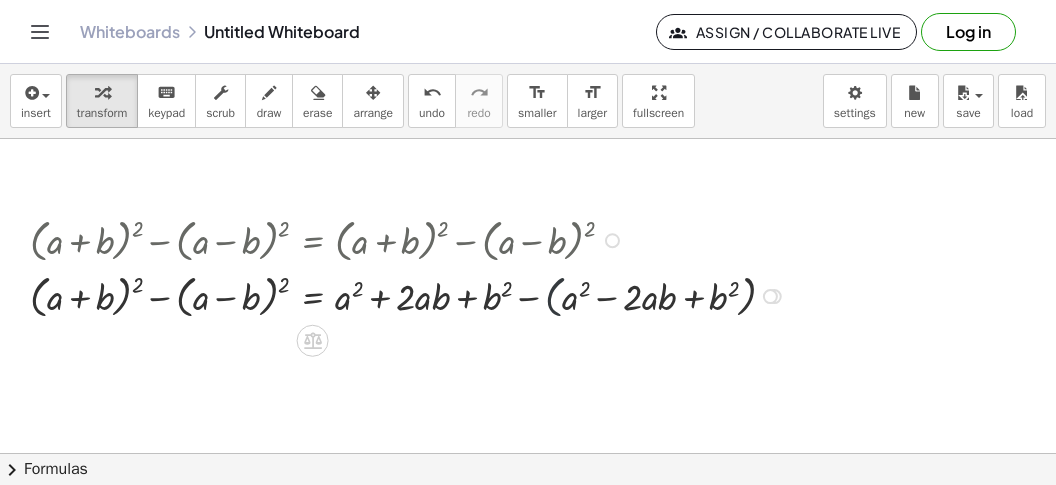 click at bounding box center [411, 295] 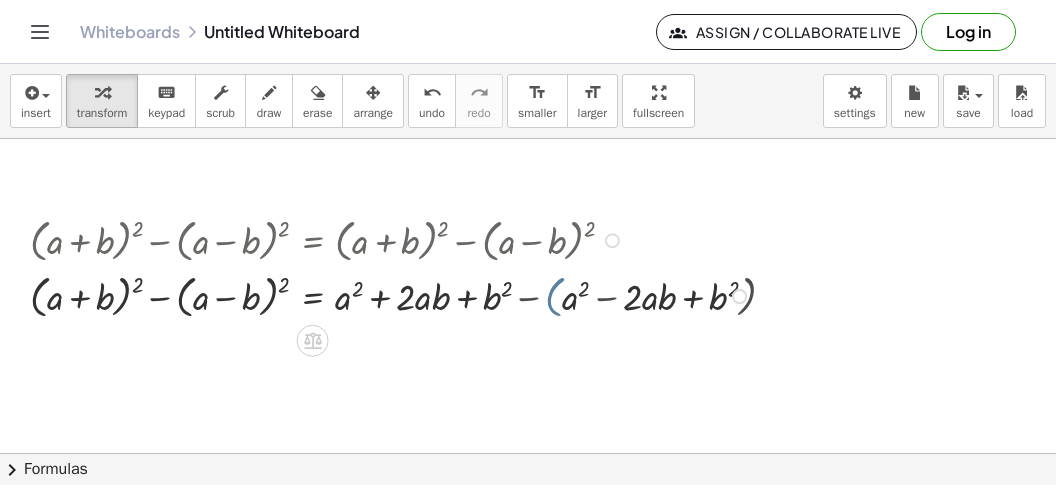 click at bounding box center [393, 295] 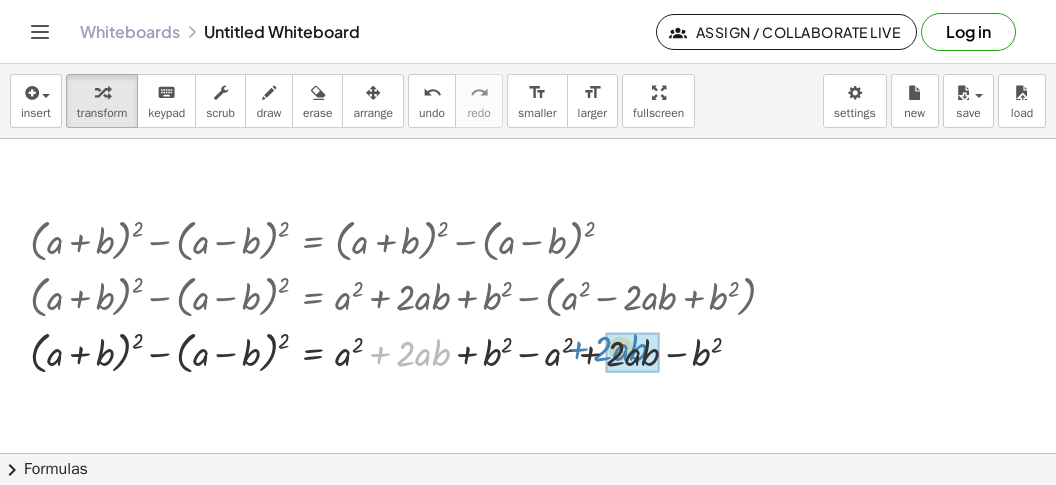 drag, startPoint x: 367, startPoint y: 359, endPoint x: 565, endPoint y: 355, distance: 198.0404 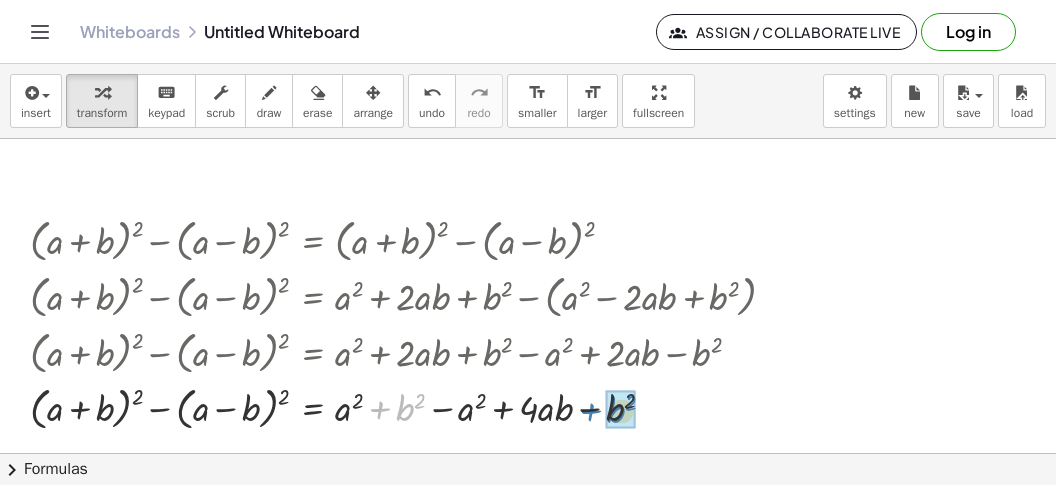 drag, startPoint x: 380, startPoint y: 410, endPoint x: 593, endPoint y: 413, distance: 213.02112 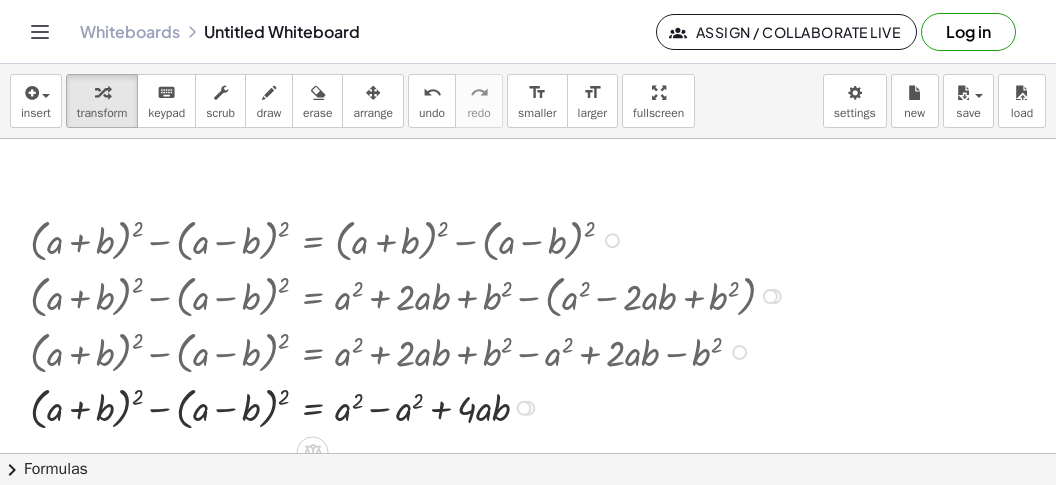 click at bounding box center (411, 407) 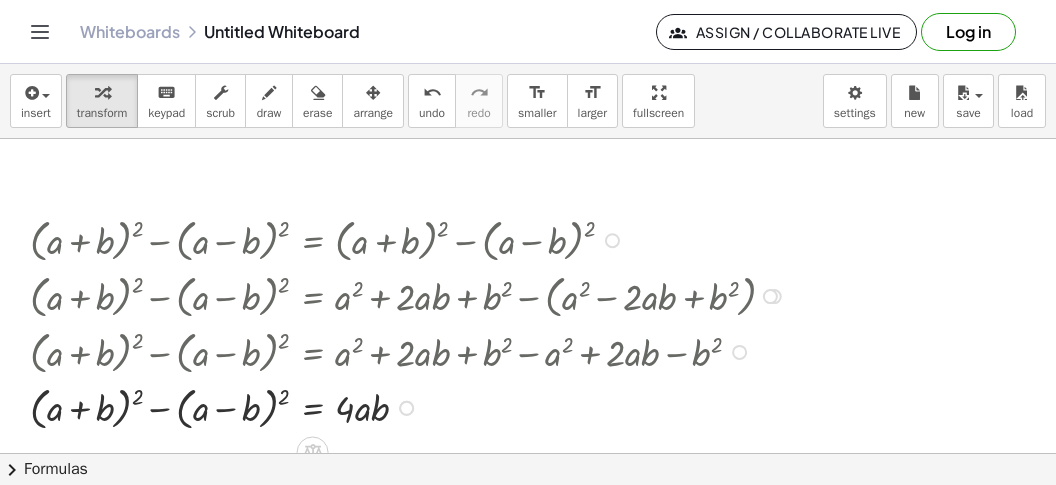 scroll, scrollTop: 440, scrollLeft: 0, axis: vertical 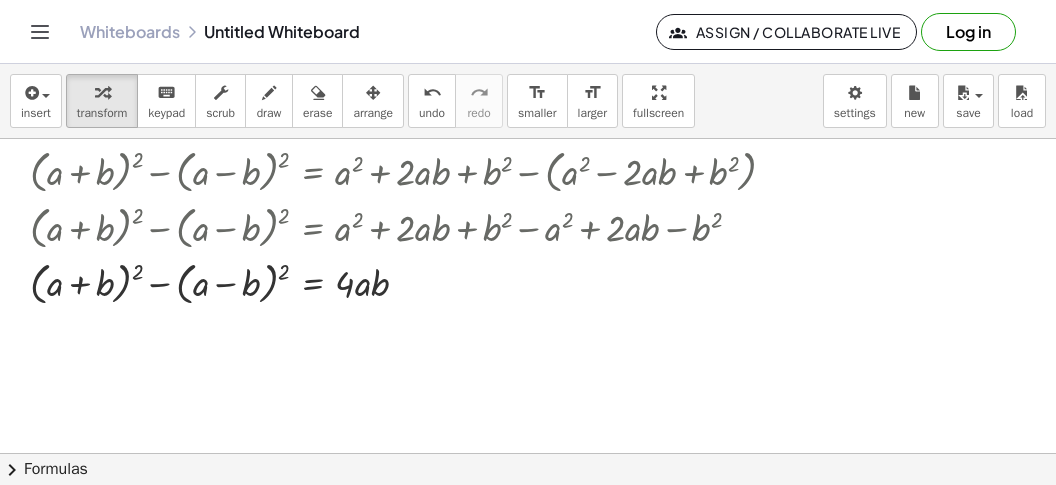 click at bounding box center (528, 171) 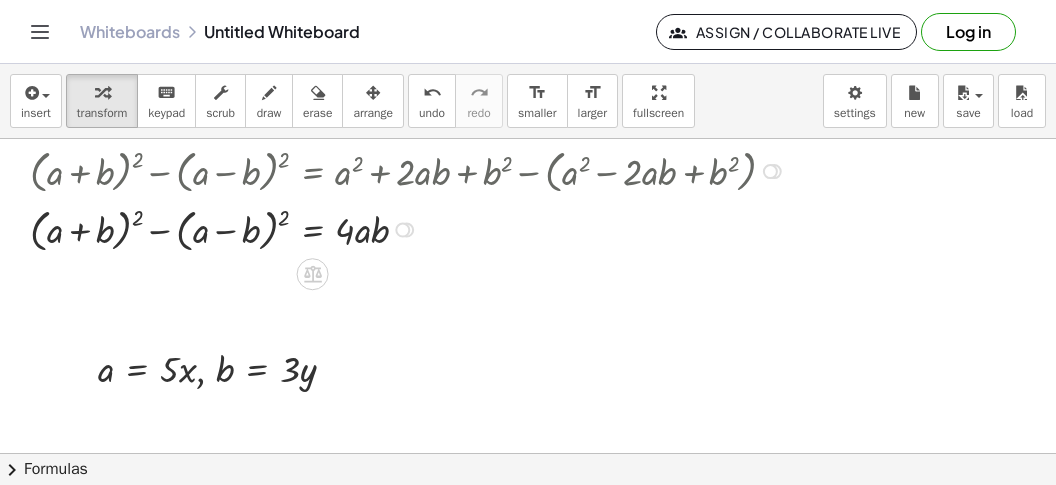 drag, startPoint x: 408, startPoint y: 284, endPoint x: 465, endPoint y: 241, distance: 71.40028 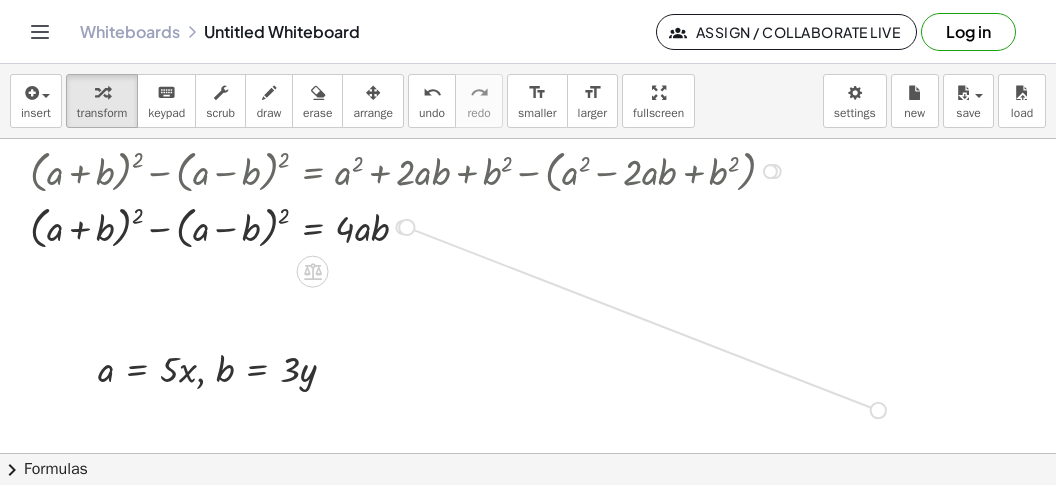 drag, startPoint x: 422, startPoint y: 232, endPoint x: 900, endPoint y: 415, distance: 511.83298 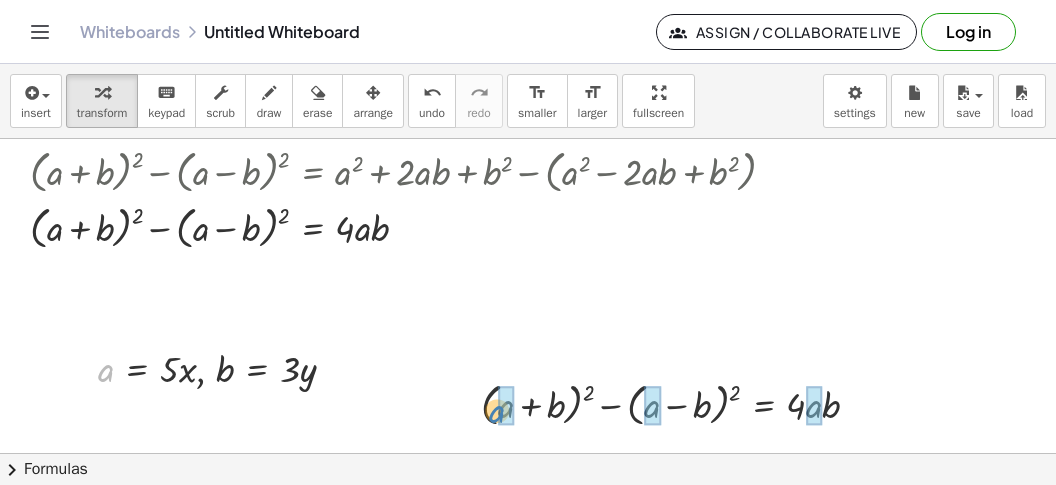 drag, startPoint x: 107, startPoint y: 374, endPoint x: 482, endPoint y: 414, distance: 377.1273 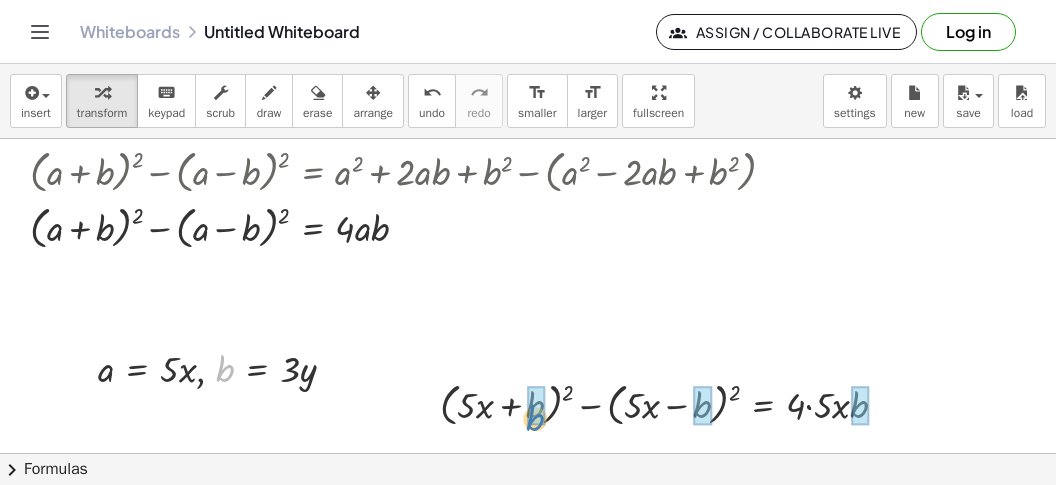 drag, startPoint x: 234, startPoint y: 371, endPoint x: 534, endPoint y: 413, distance: 302.92572 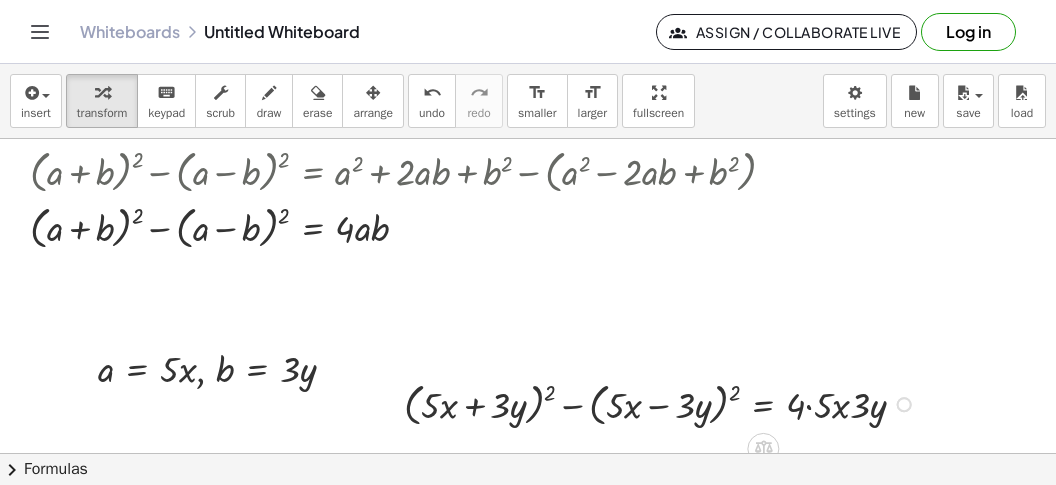 click at bounding box center [663, 403] 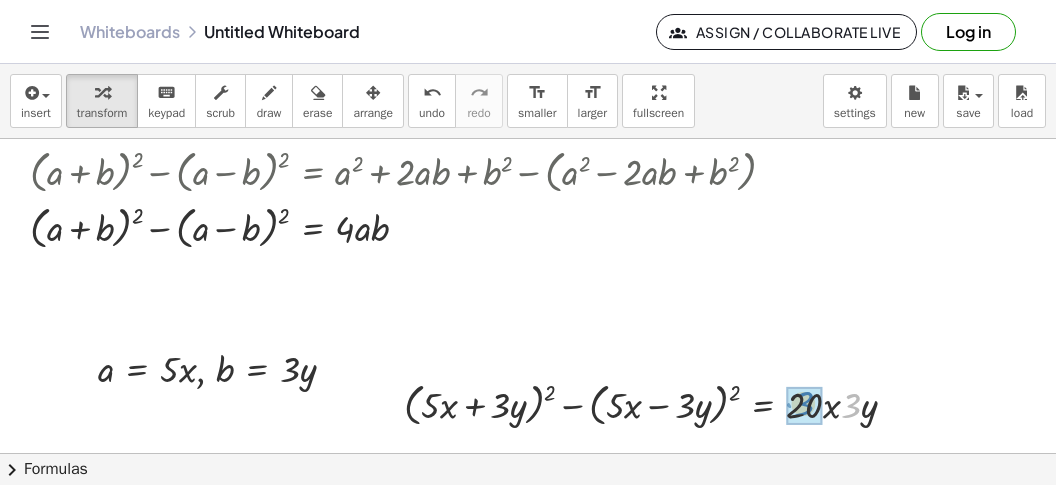 drag, startPoint x: 851, startPoint y: 406, endPoint x: 794, endPoint y: 413, distance: 57.428215 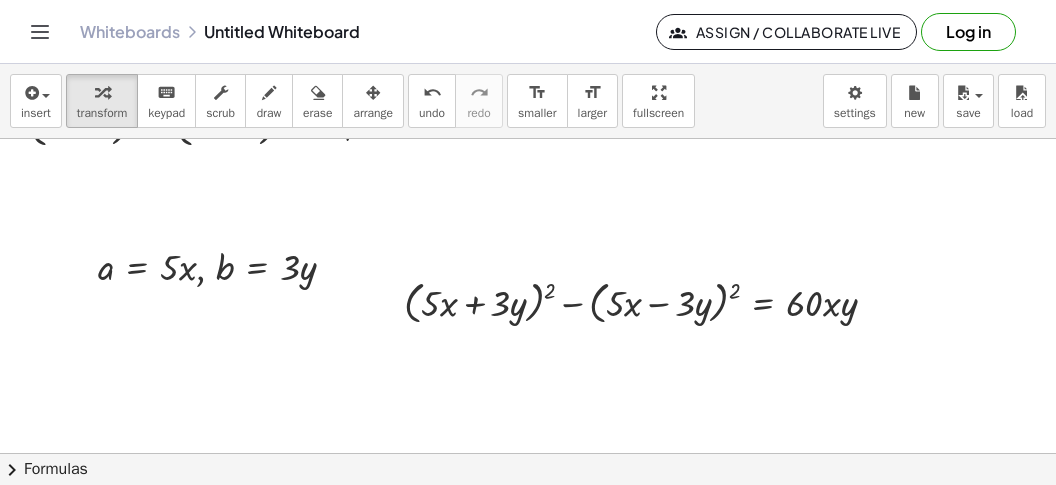 scroll, scrollTop: 565, scrollLeft: 0, axis: vertical 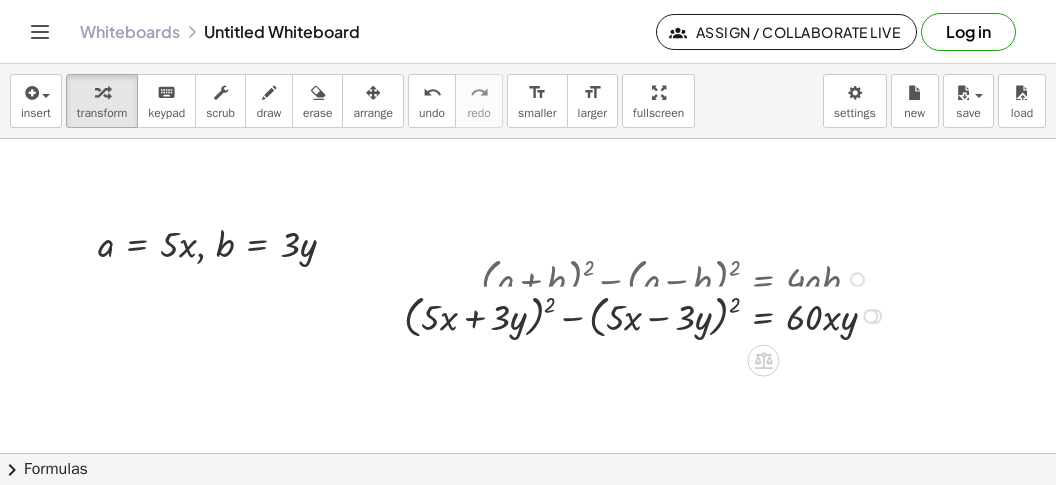 drag, startPoint x: 876, startPoint y: 280, endPoint x: 857, endPoint y: 329, distance: 52.554733 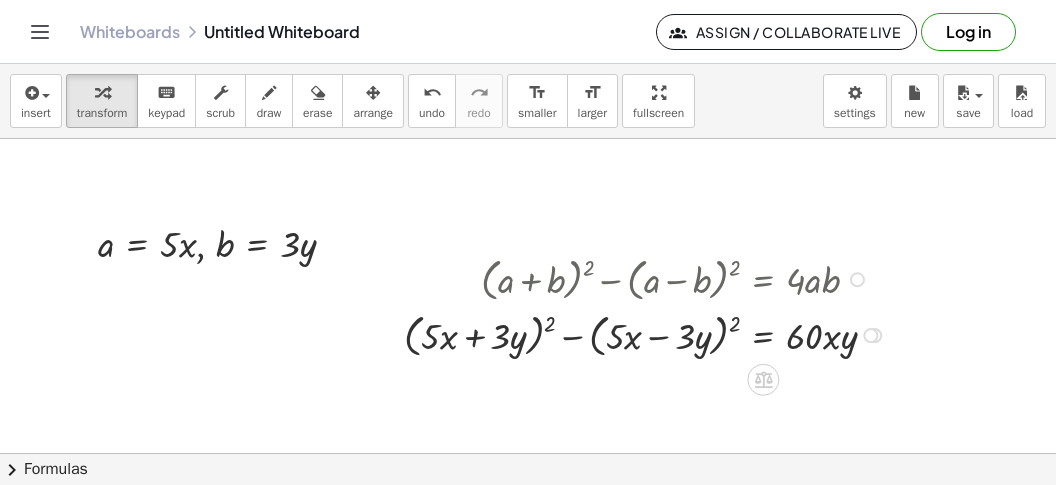 click at bounding box center (648, 334) 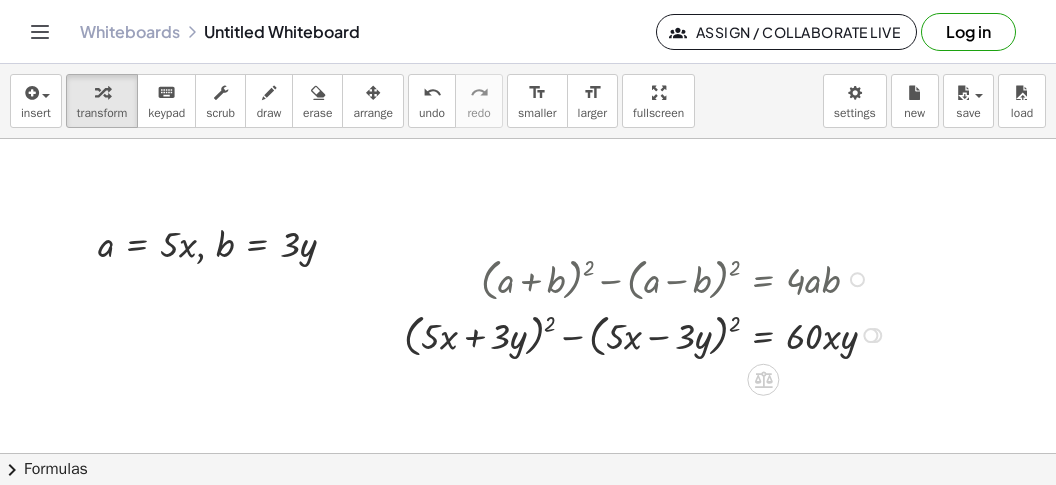 click at bounding box center [648, 334] 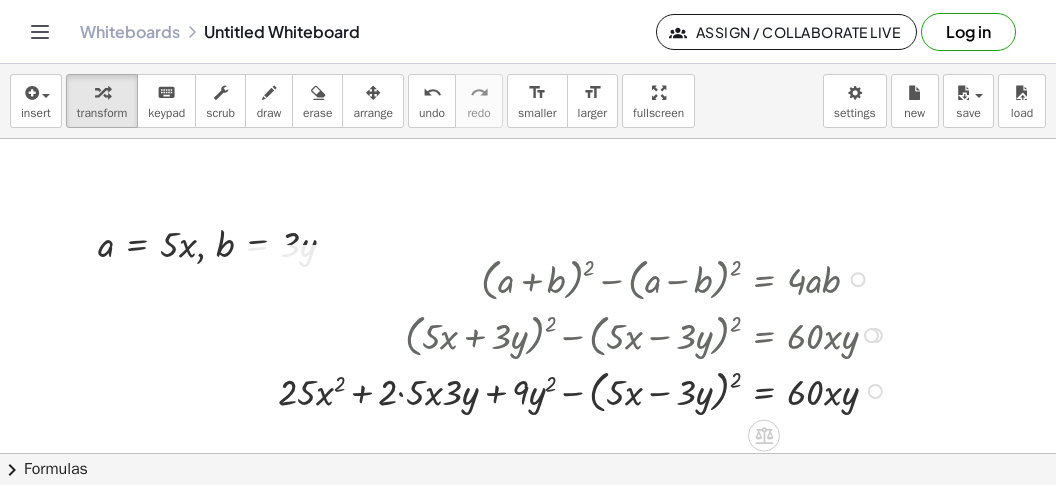 click at bounding box center [585, 390] 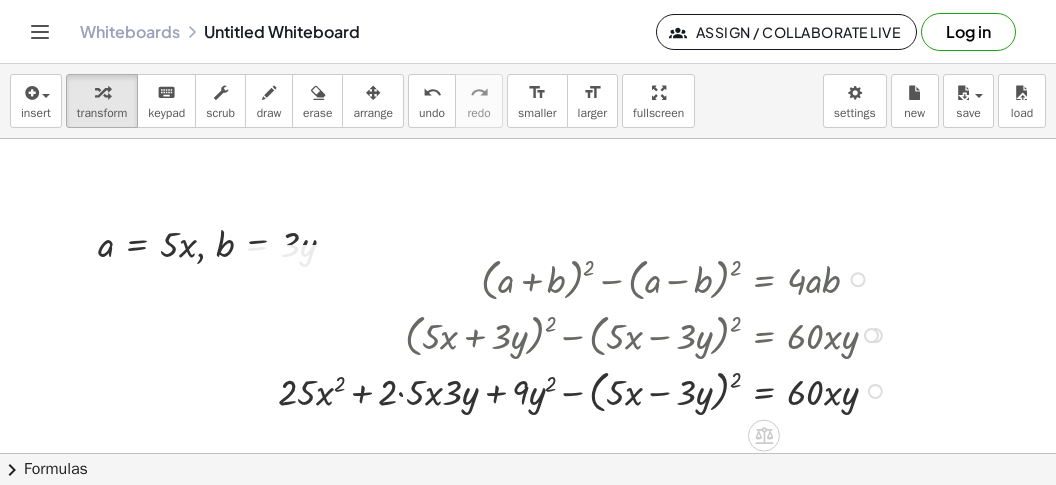click at bounding box center (585, 390) 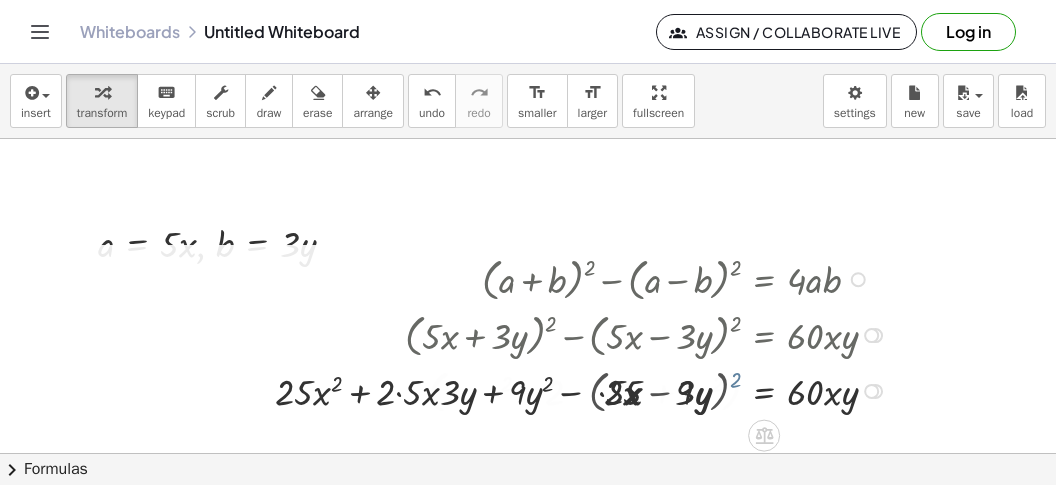 click at bounding box center (505, 390) 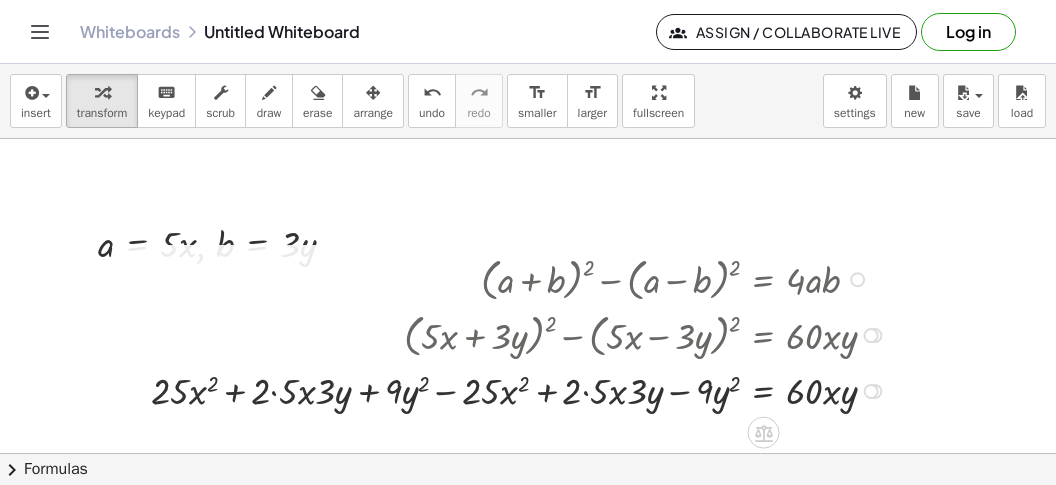 click at bounding box center [522, 389] 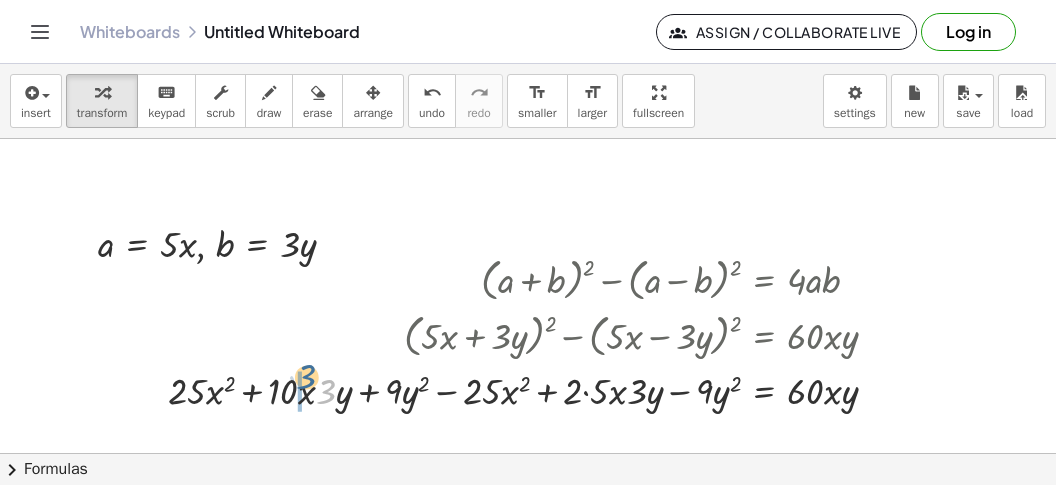 drag, startPoint x: 325, startPoint y: 397, endPoint x: 296, endPoint y: 392, distance: 29.427877 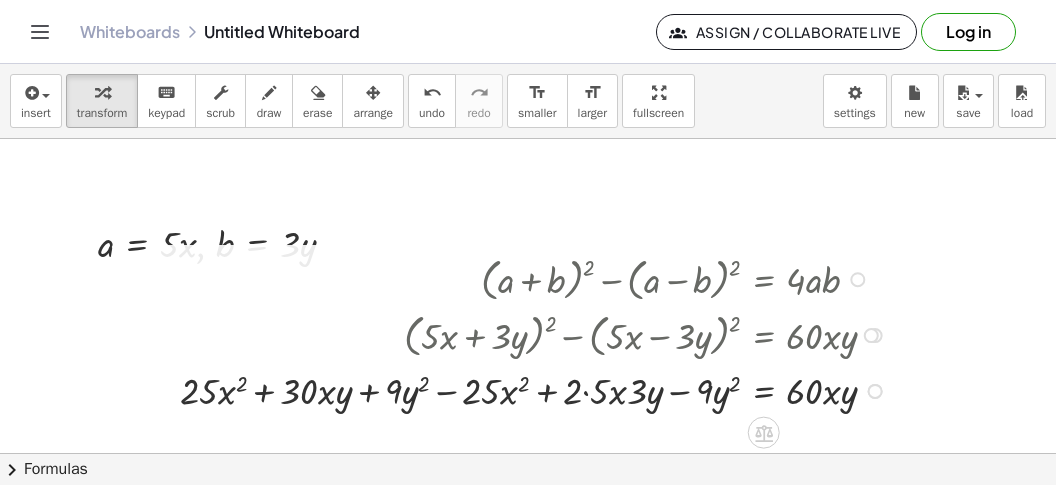 click at bounding box center [536, 389] 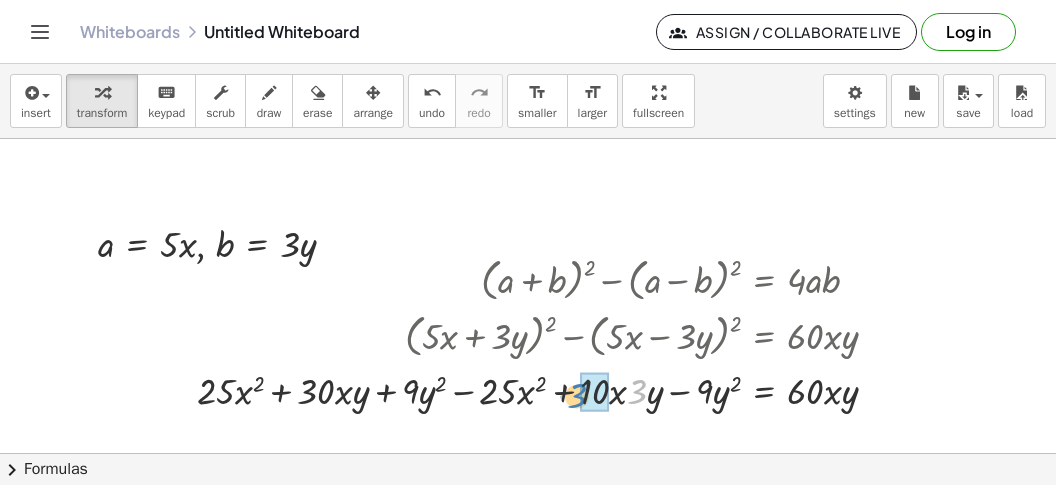 drag, startPoint x: 640, startPoint y: 383, endPoint x: 599, endPoint y: 394, distance: 42.44997 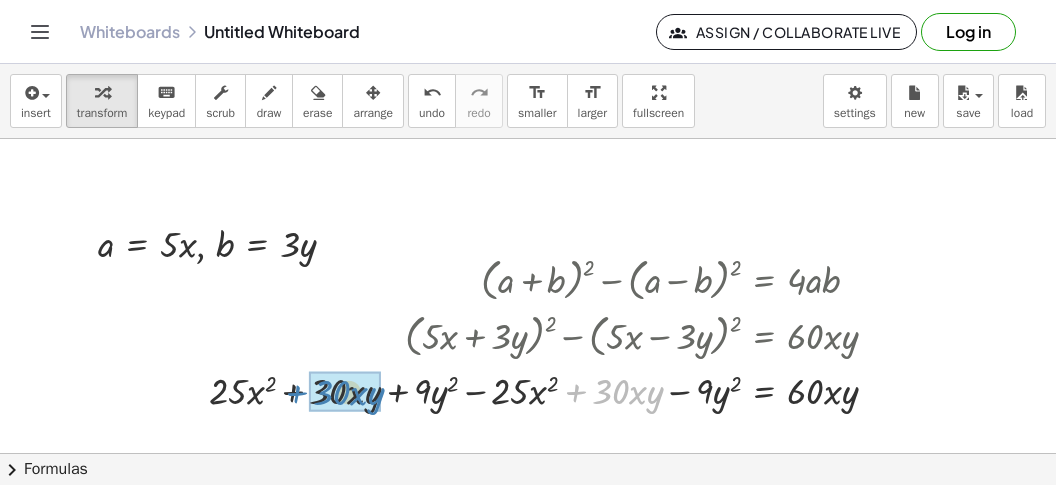 drag, startPoint x: 576, startPoint y: 395, endPoint x: 292, endPoint y: 396, distance: 284.00177 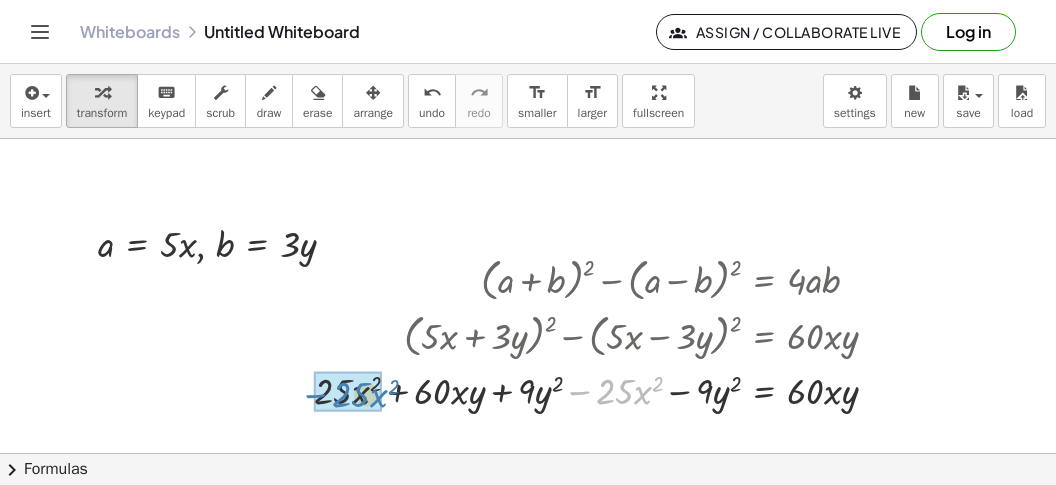 drag, startPoint x: 585, startPoint y: 394, endPoint x: 314, endPoint y: 390, distance: 271.0295 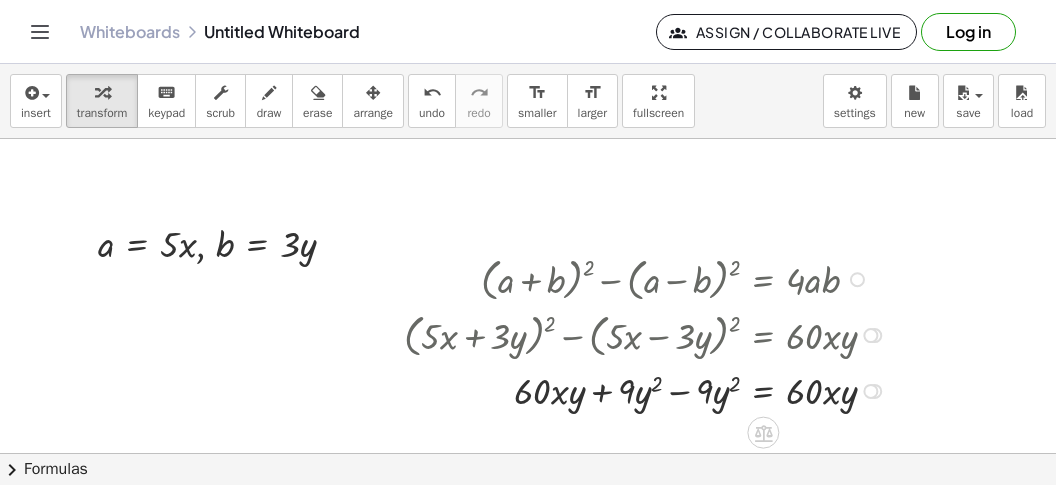click at bounding box center [648, 389] 